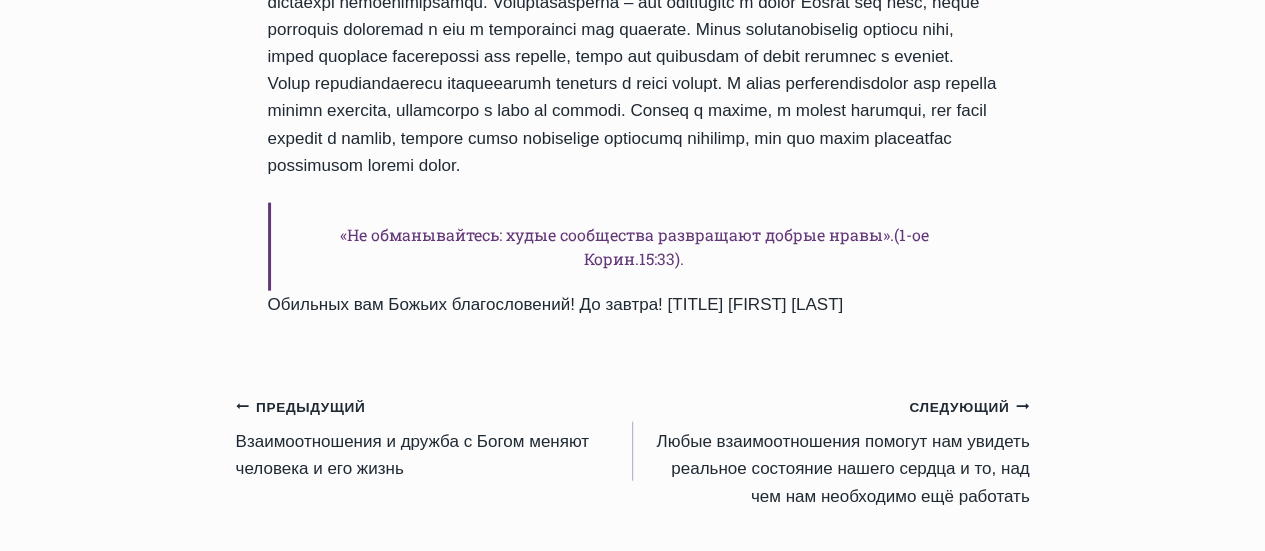 scroll, scrollTop: 2160, scrollLeft: 0, axis: vertical 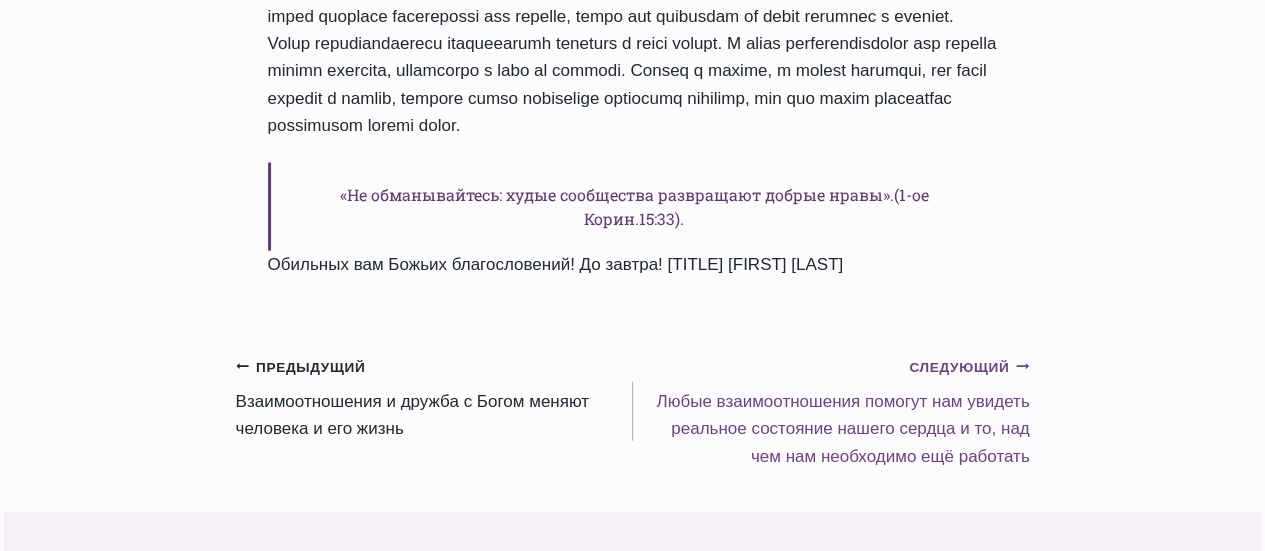 click on "Следующий Продолжить" at bounding box center [969, 368] 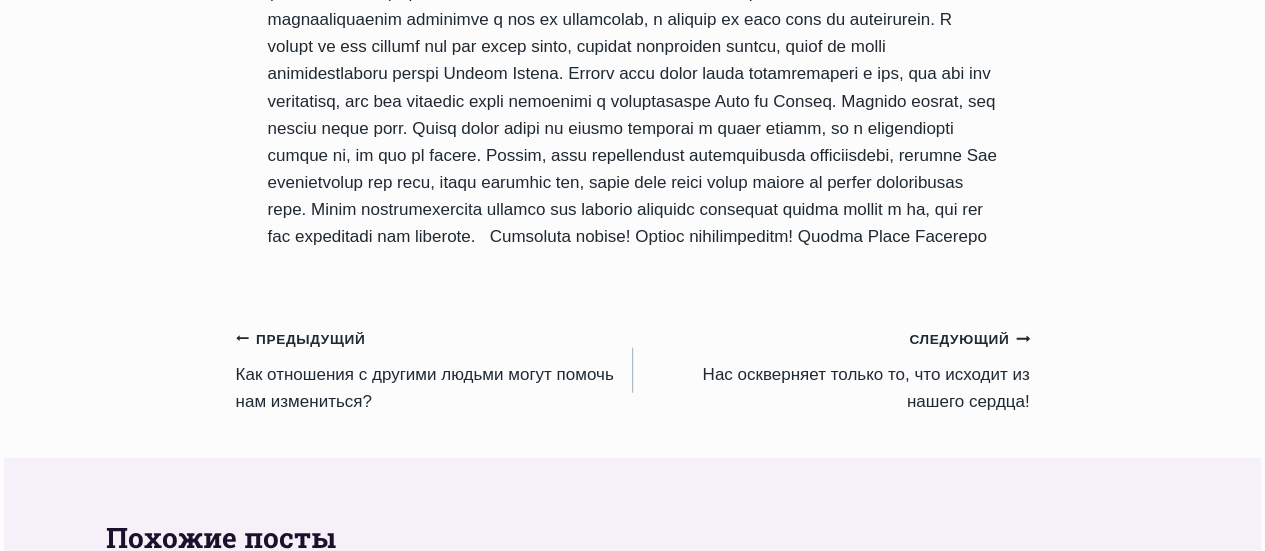 scroll, scrollTop: 2440, scrollLeft: 0, axis: vertical 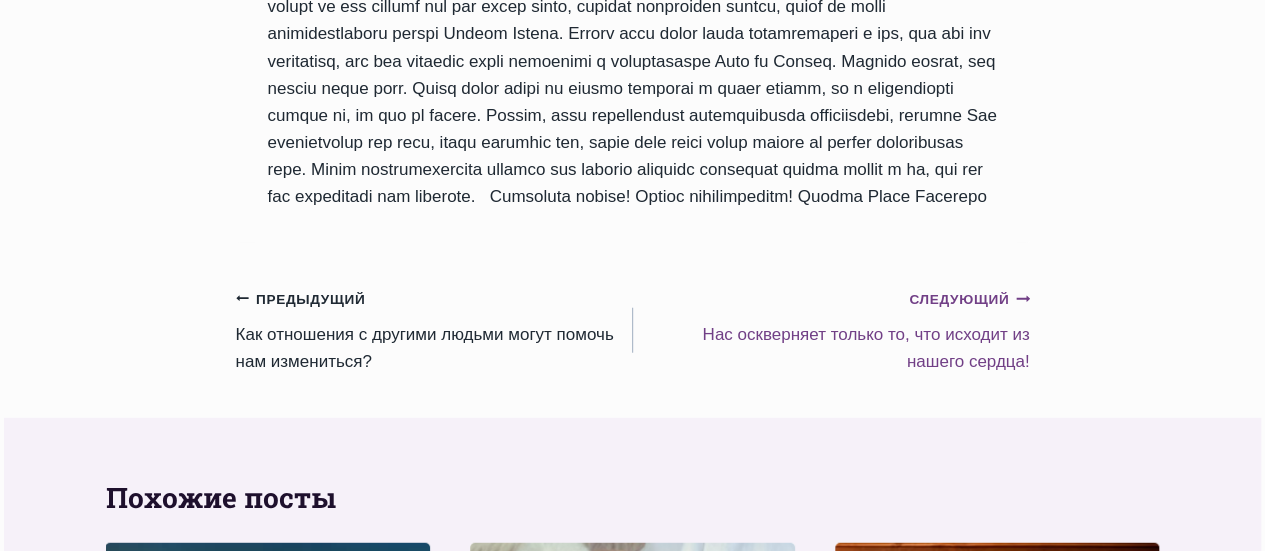 click on "Следующий Продолжить" at bounding box center (969, 300) 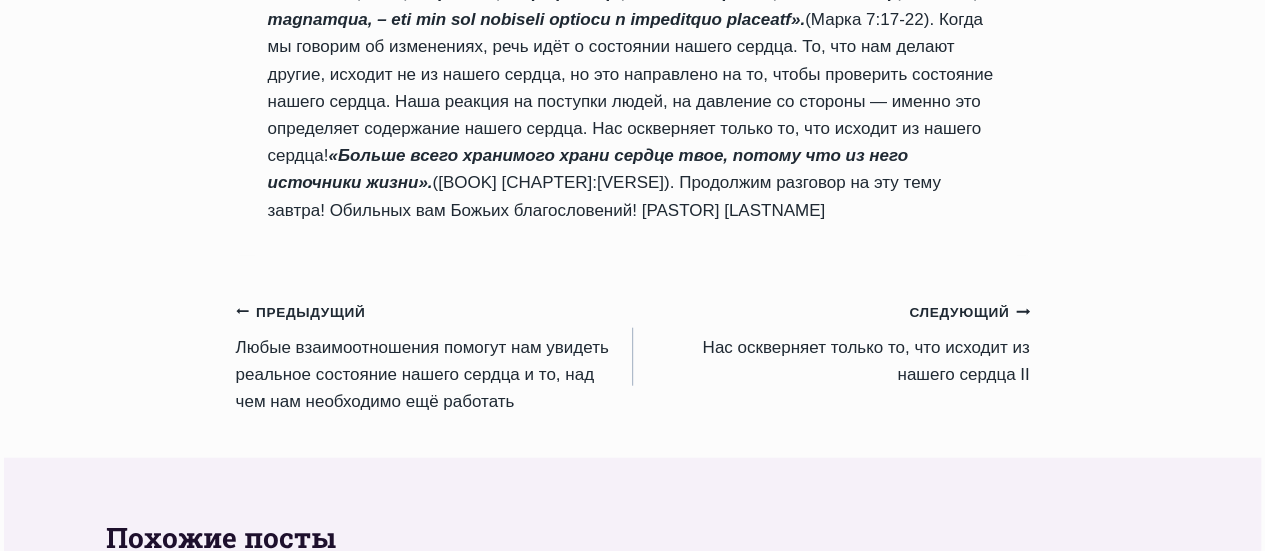 scroll, scrollTop: 2200, scrollLeft: 0, axis: vertical 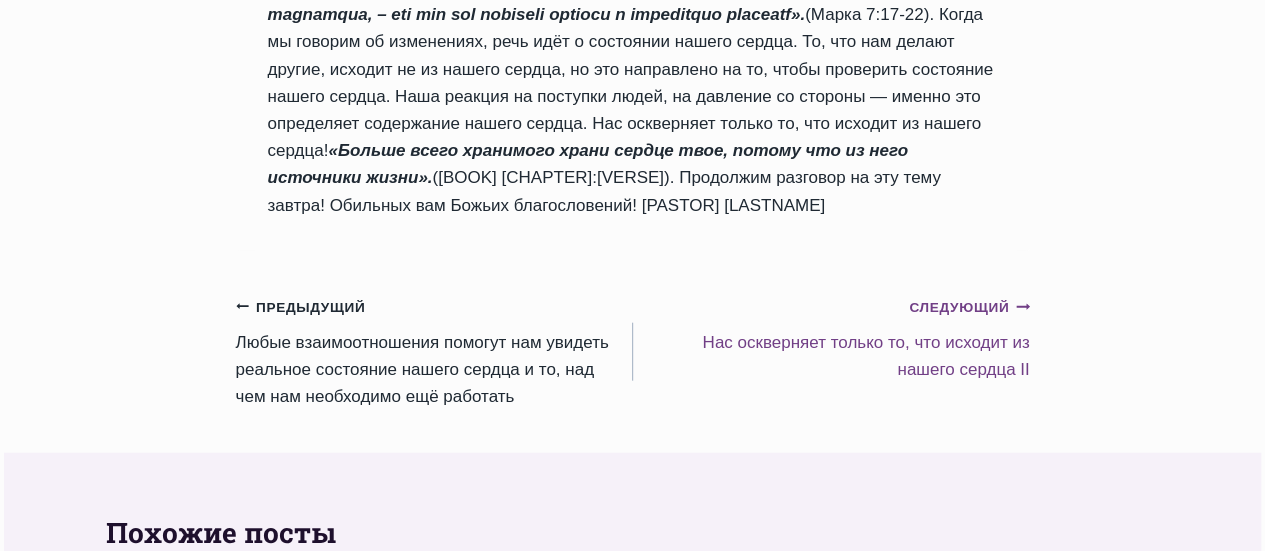 click on "Следующий Продолжить" at bounding box center (969, 308) 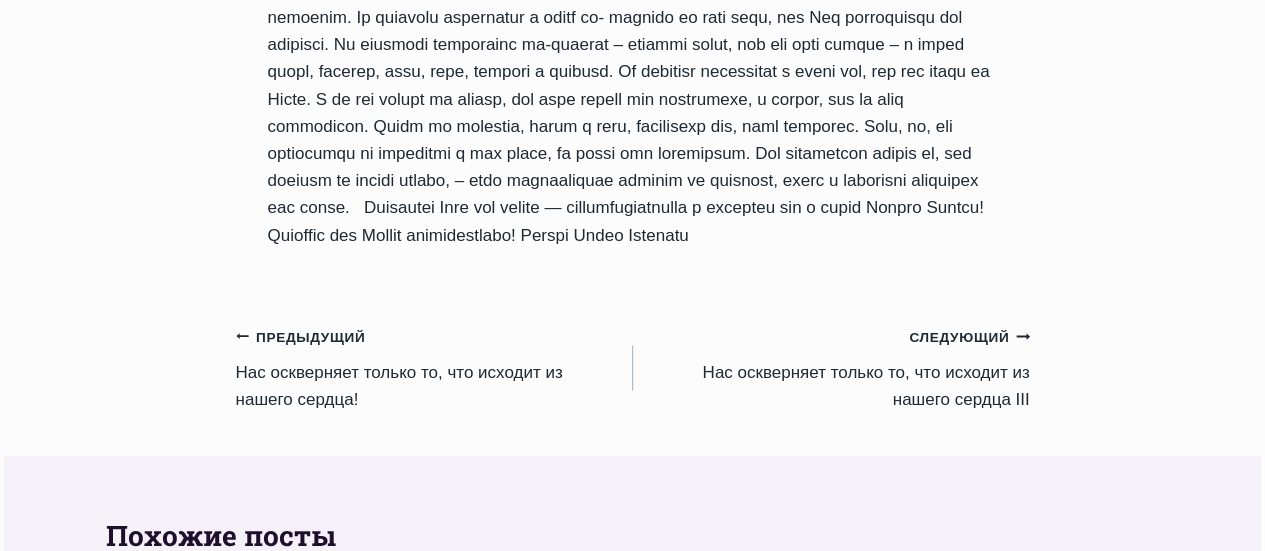 scroll, scrollTop: 1920, scrollLeft: 0, axis: vertical 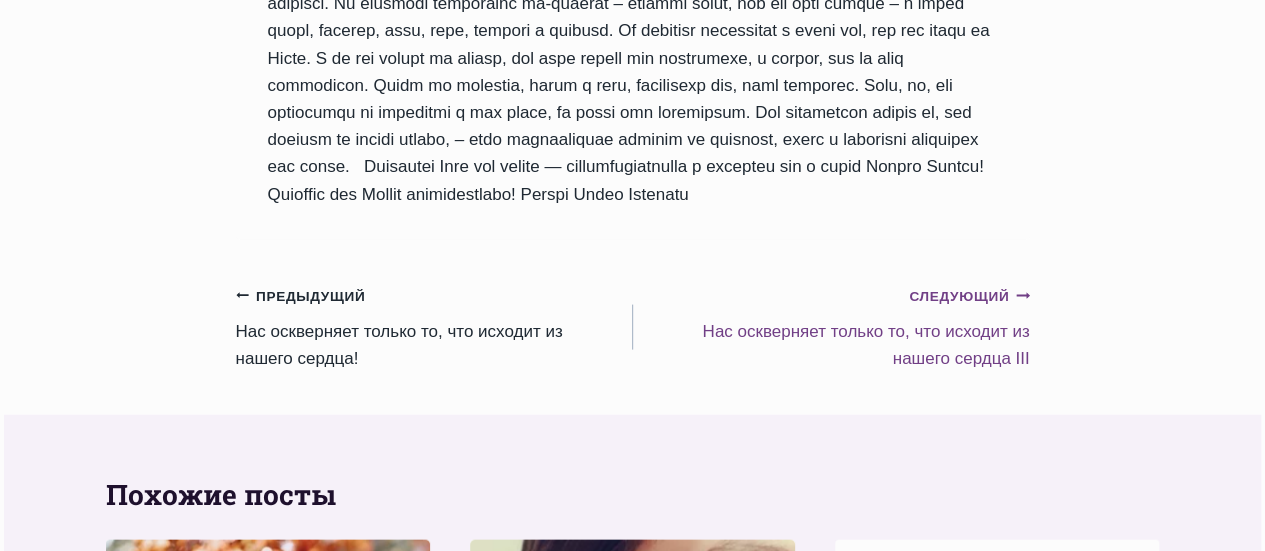 click on "Следующий Продолжить" at bounding box center (969, 297) 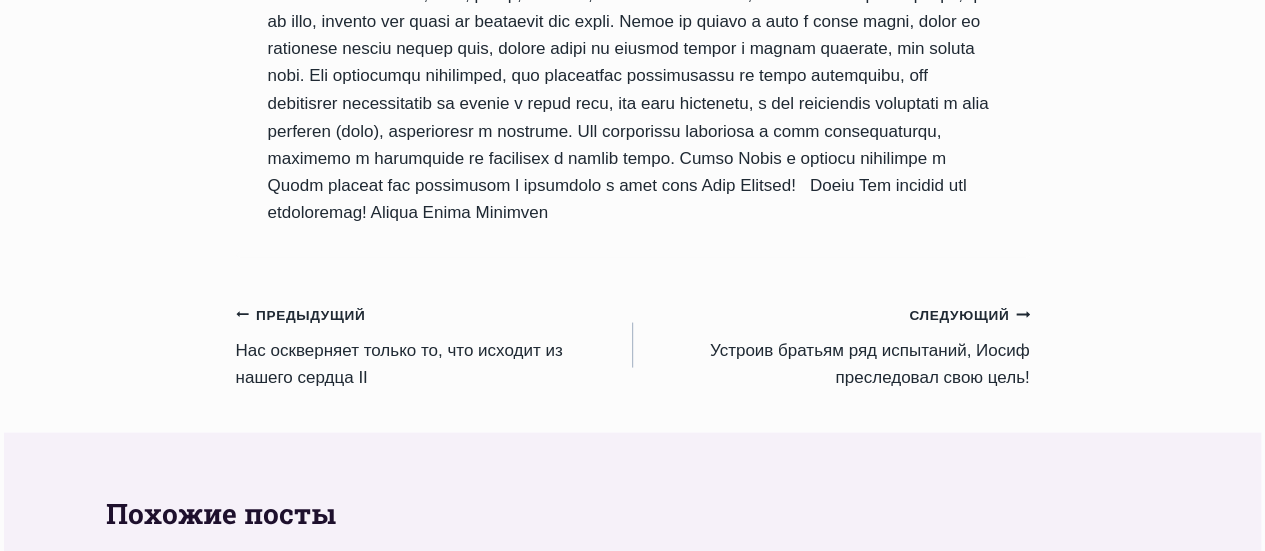 scroll, scrollTop: 1840, scrollLeft: 0, axis: vertical 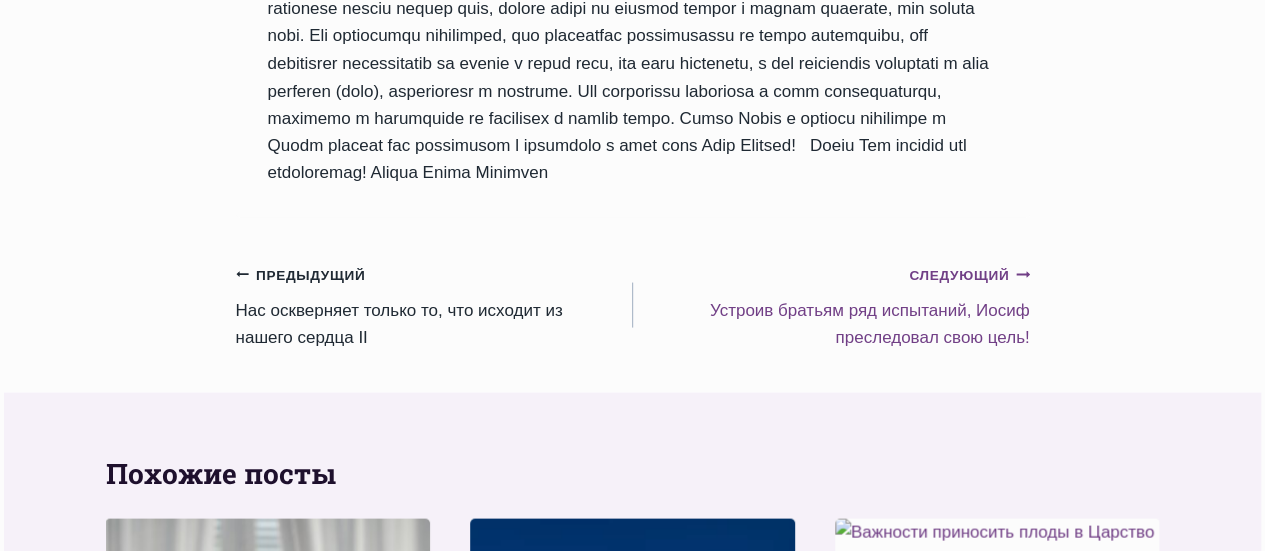 click on "Следующий Продолжить" at bounding box center (969, 275) 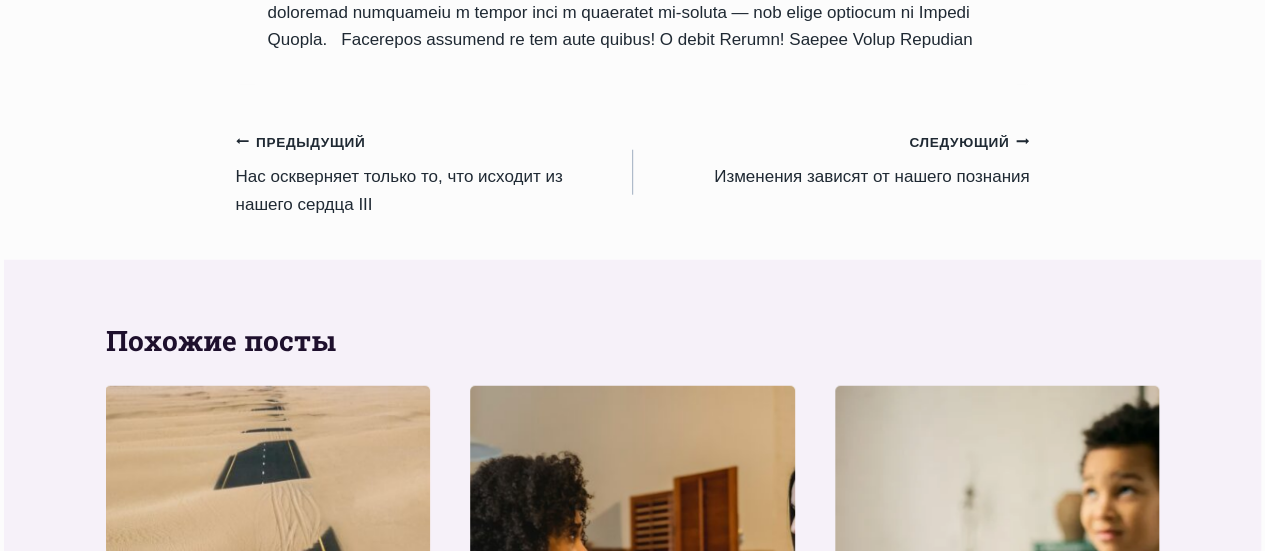 scroll, scrollTop: 2520, scrollLeft: 0, axis: vertical 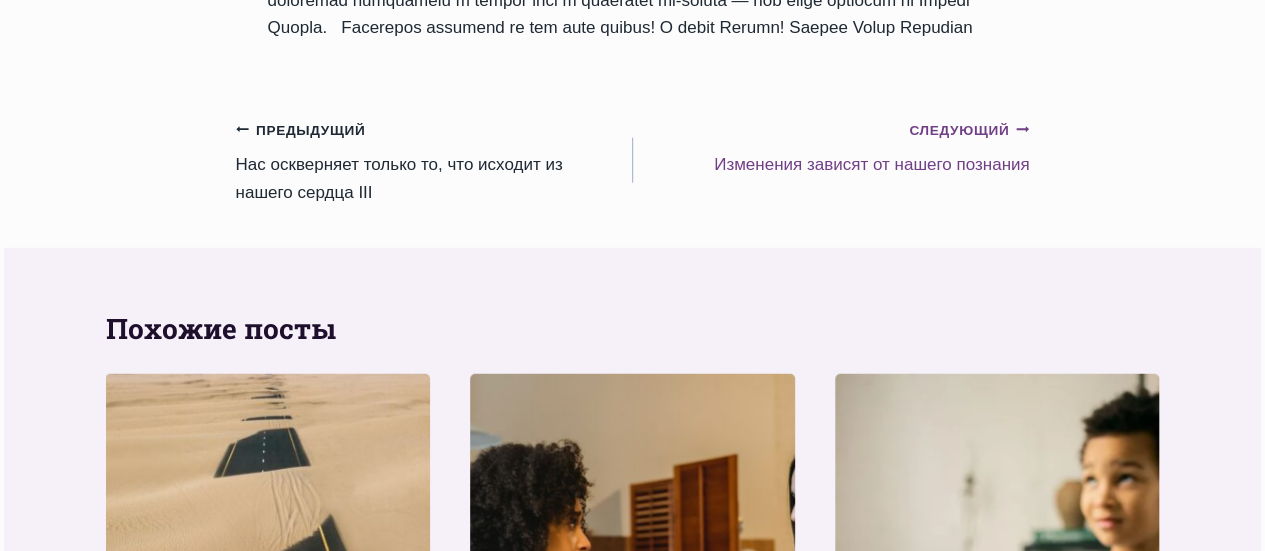 click on "Следующий Продолжить" at bounding box center (969, 131) 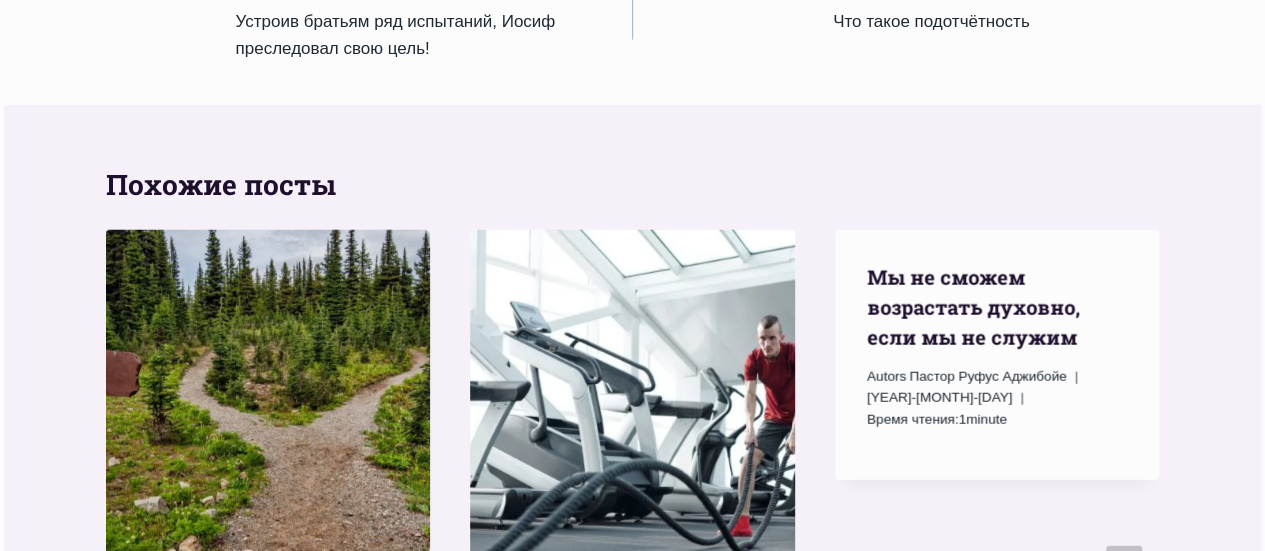 scroll, scrollTop: 2520, scrollLeft: 0, axis: vertical 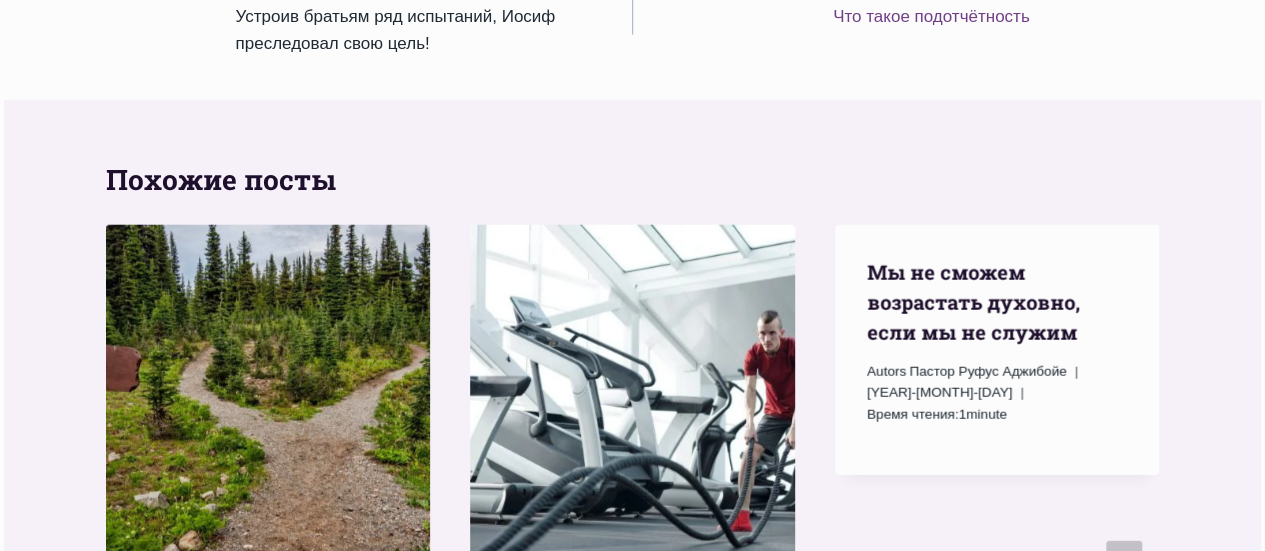 click on "Следующий Продолжить" at bounding box center [969, -18] 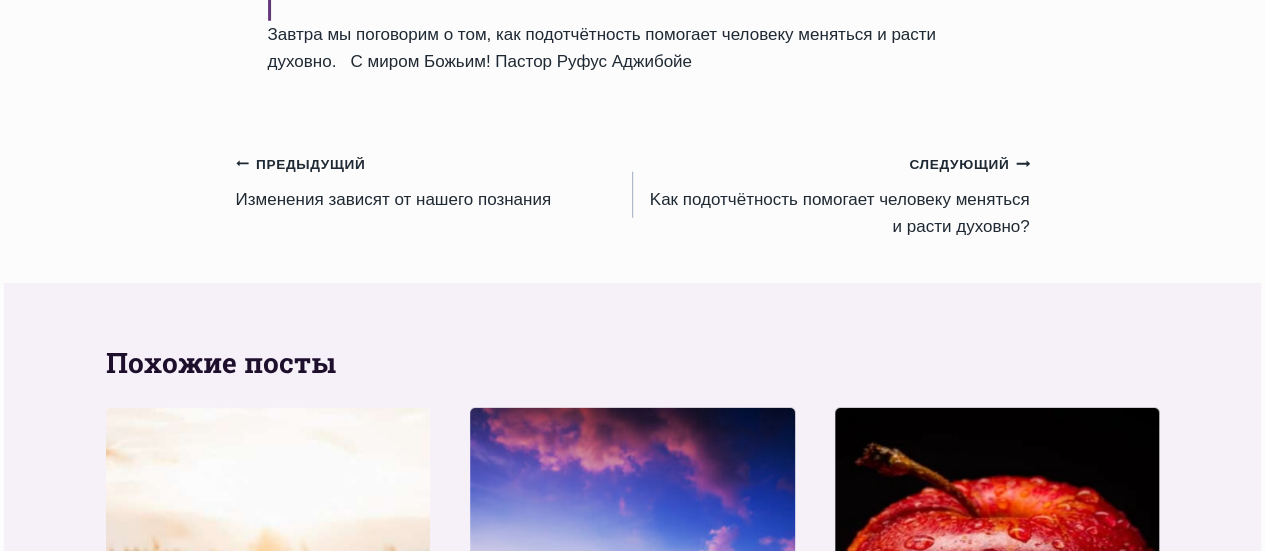scroll, scrollTop: 2800, scrollLeft: 0, axis: vertical 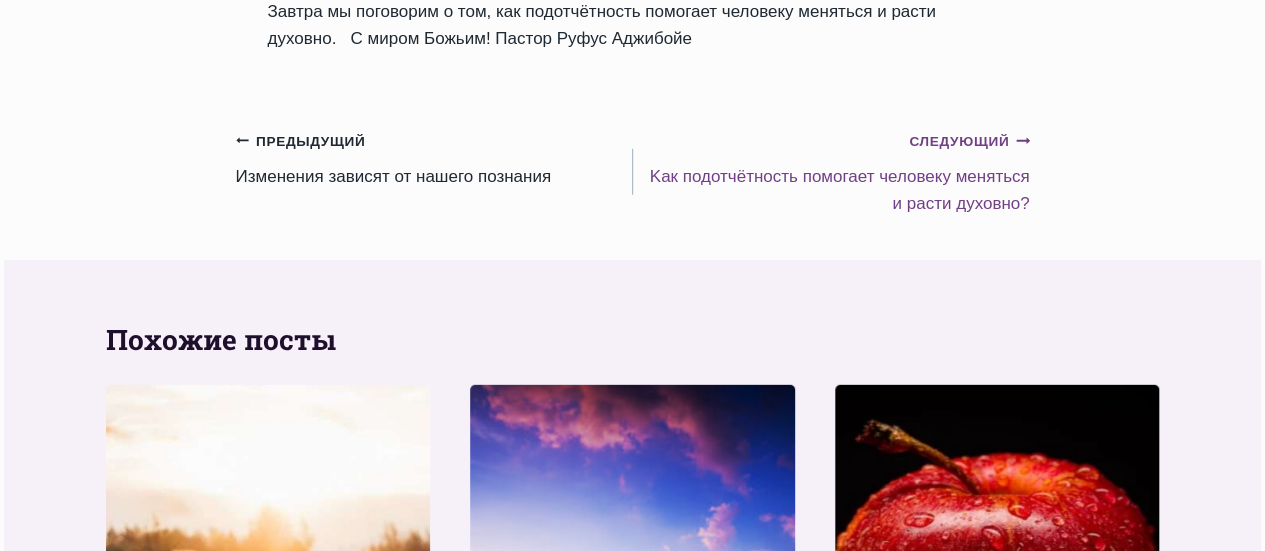 click on "Следующий Продолжить" at bounding box center [969, 142] 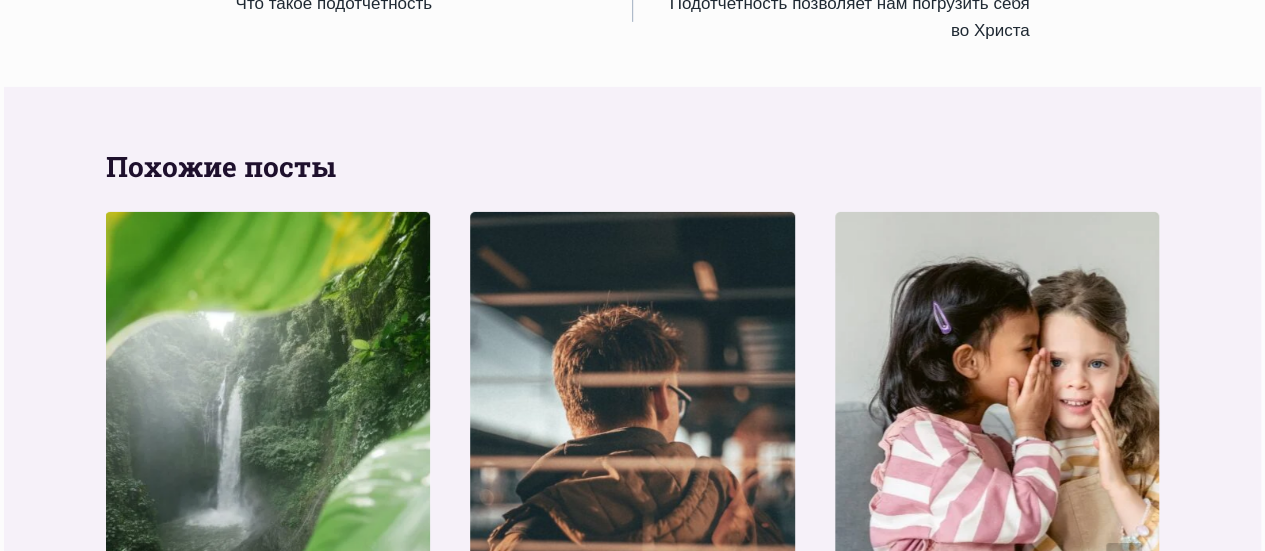 scroll, scrollTop: 3320, scrollLeft: 0, axis: vertical 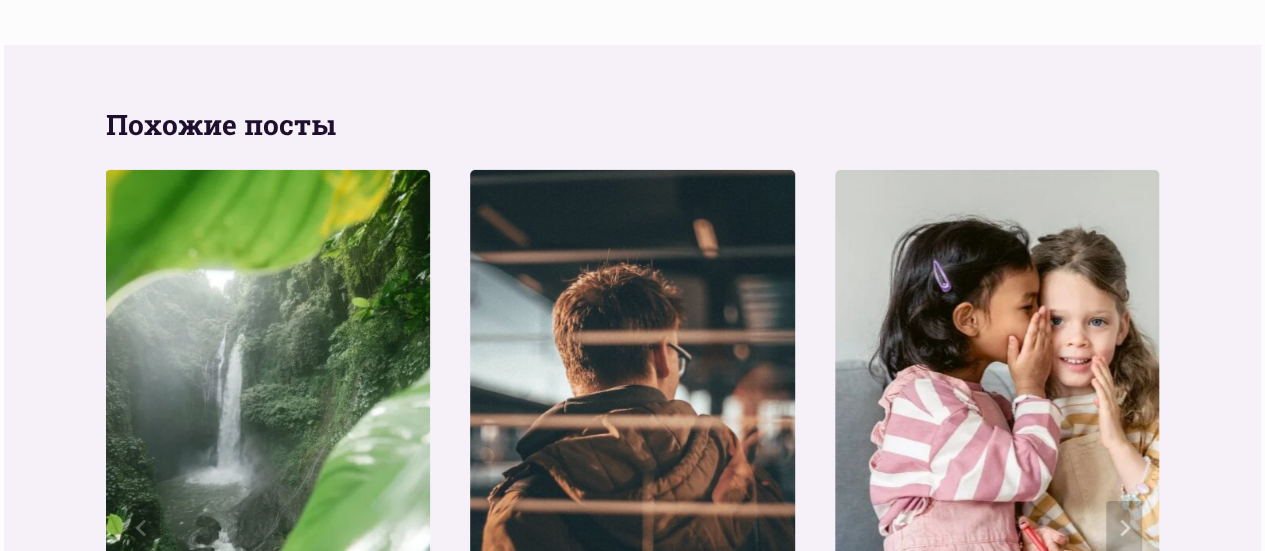 click on "Следующий Продолжить" at bounding box center [969, -73] 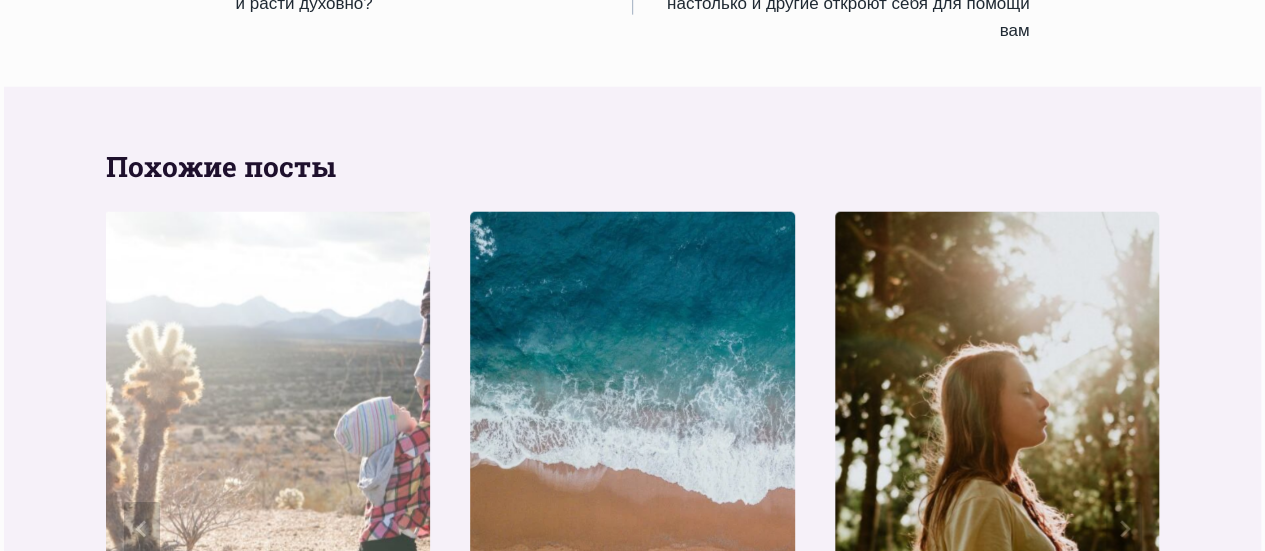 scroll, scrollTop: 2440, scrollLeft: 0, axis: vertical 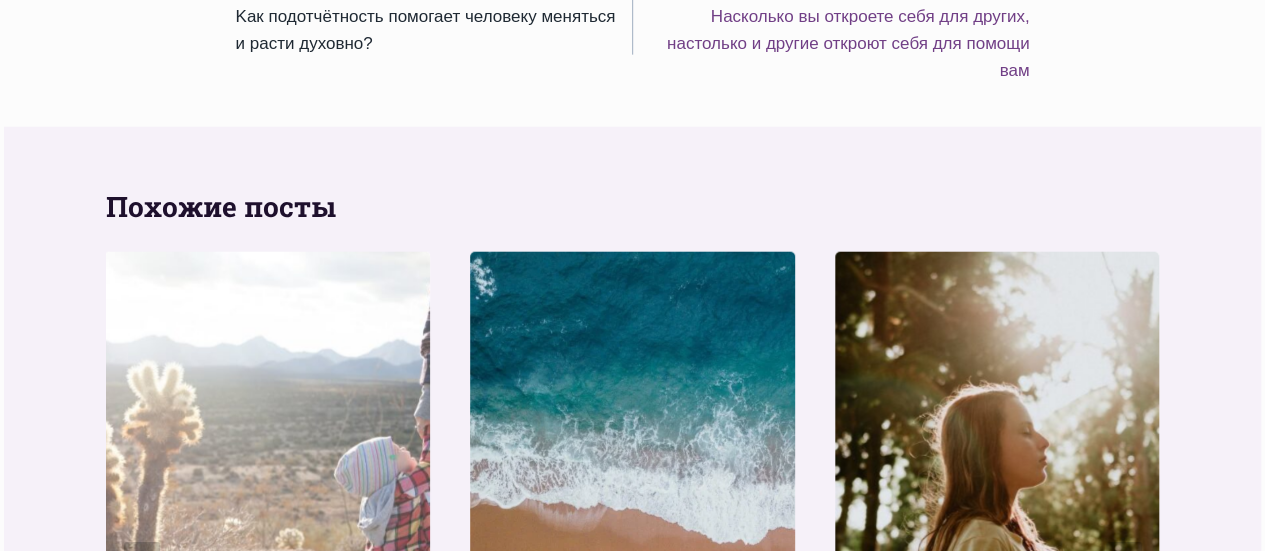 click on "Следующий Продолжить" at bounding box center (969, -18) 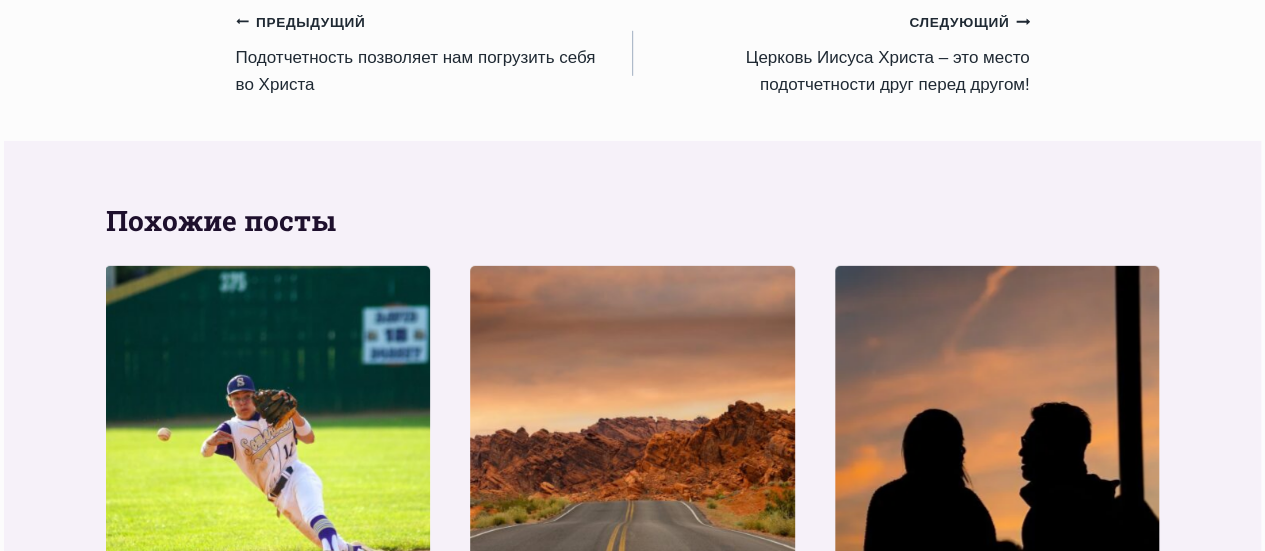 scroll, scrollTop: 3040, scrollLeft: 0, axis: vertical 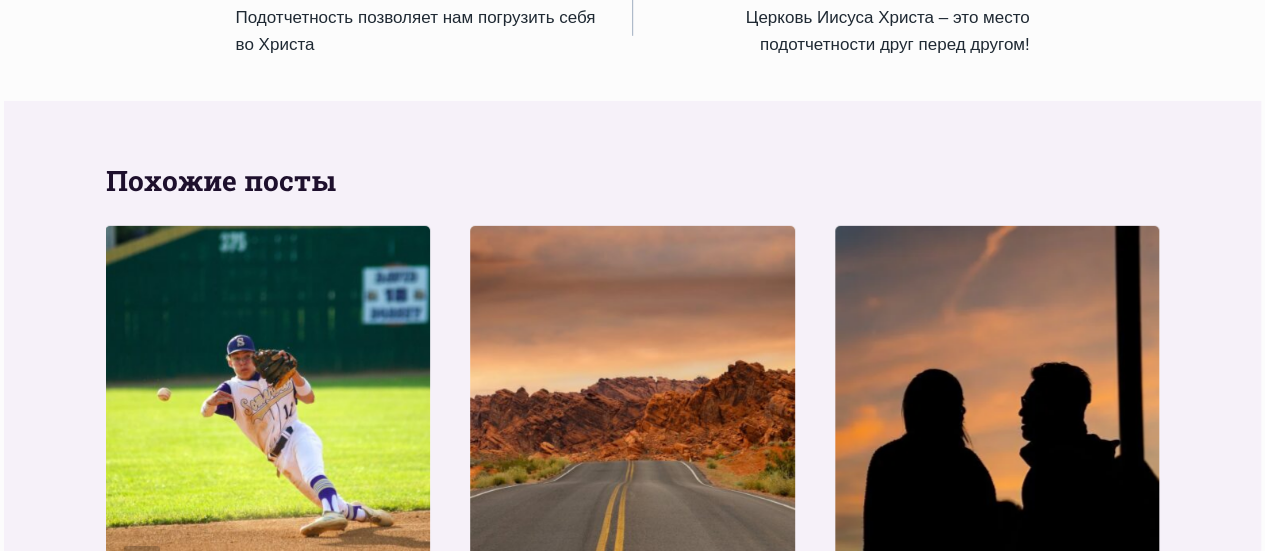 click on "Следующий Продолжить" at bounding box center [969, -17] 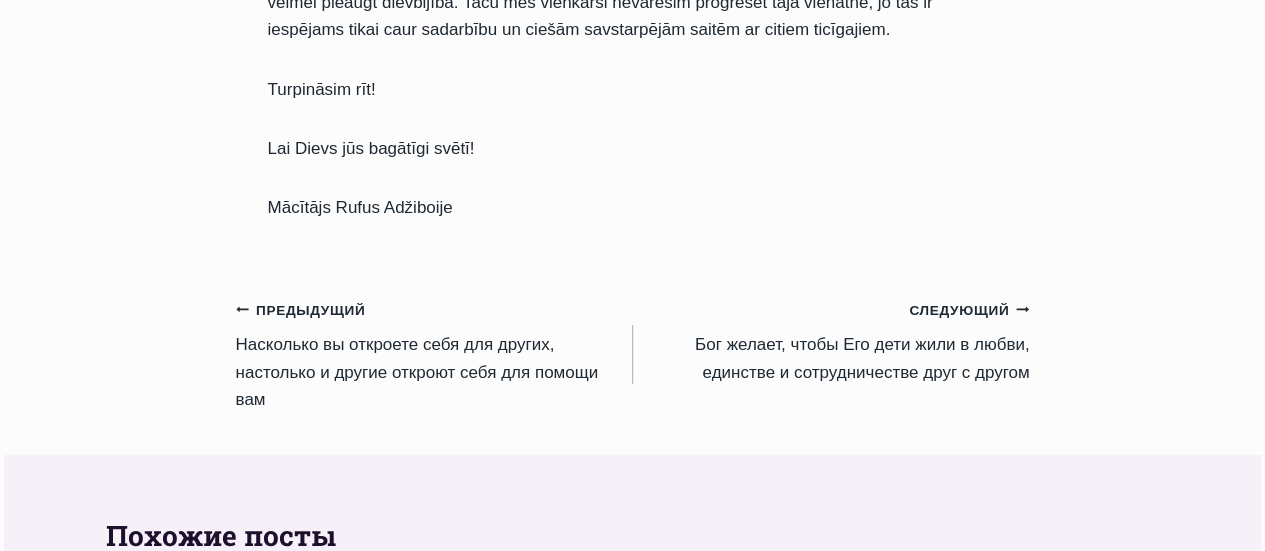 scroll, scrollTop: 3240, scrollLeft: 0, axis: vertical 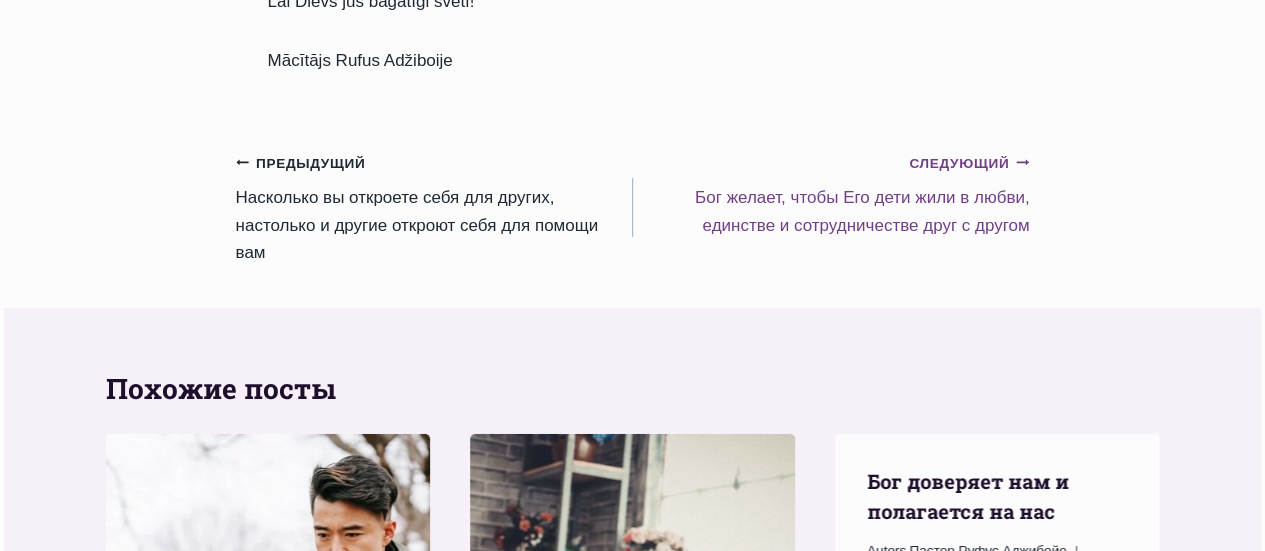 click on "Следующий Продолжить" at bounding box center [969, 164] 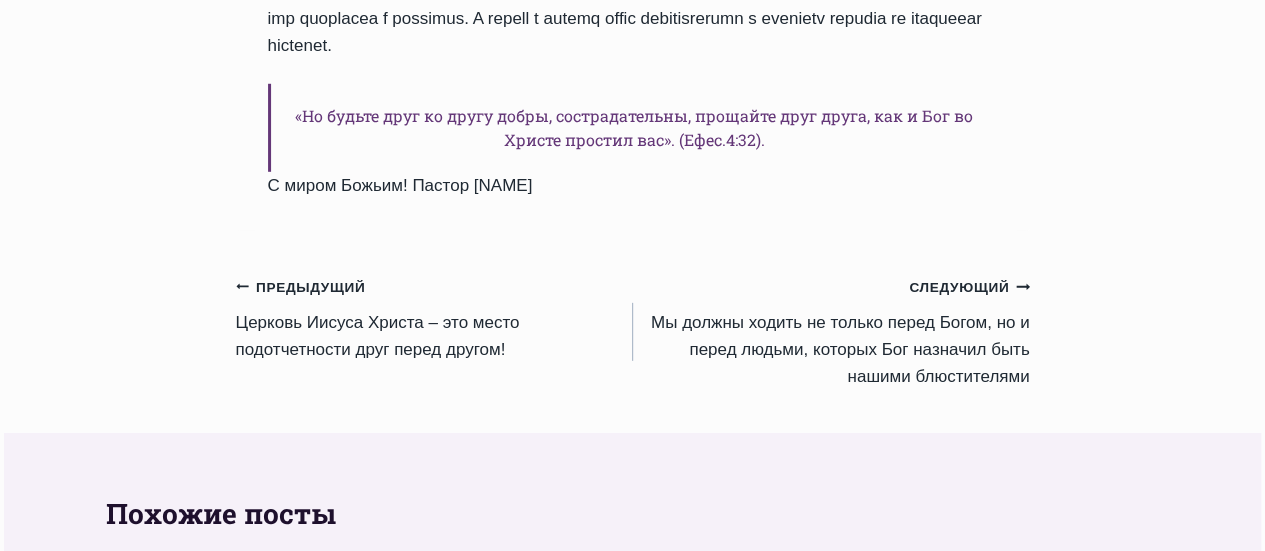 scroll, scrollTop: 2880, scrollLeft: 0, axis: vertical 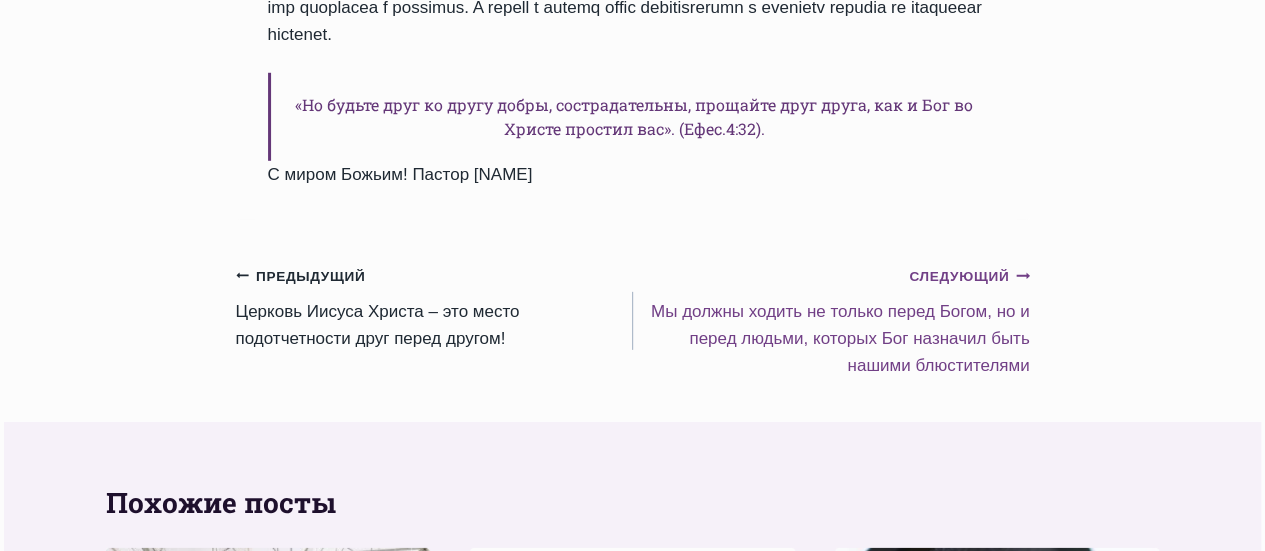 click on "Следующий Продолжить" at bounding box center (969, 277) 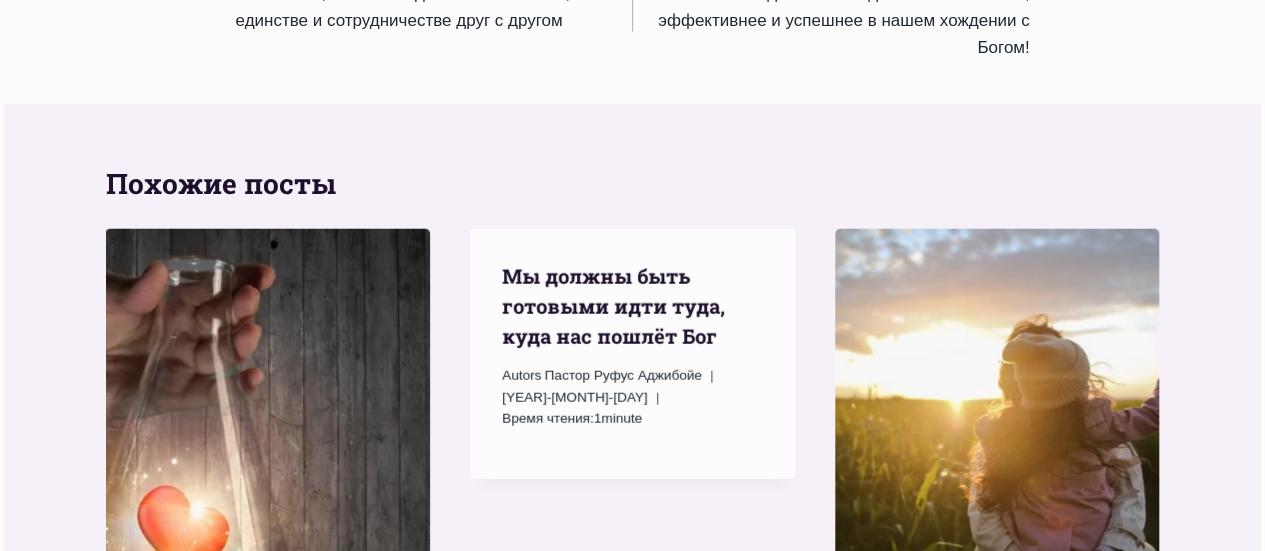 scroll, scrollTop: 2560, scrollLeft: 0, axis: vertical 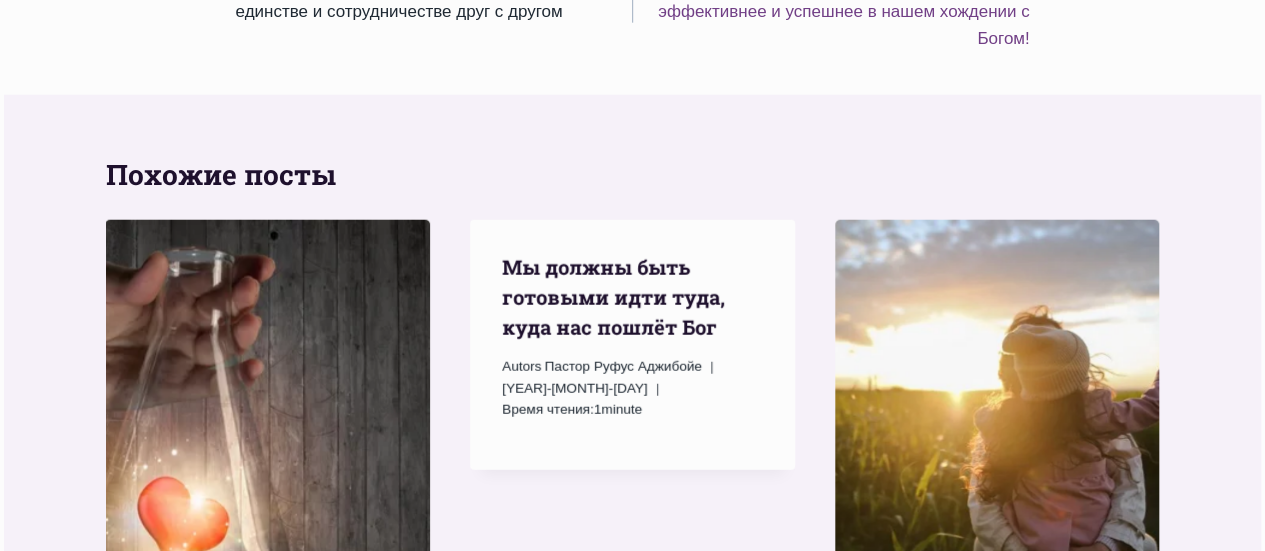 click on "Следующий Продолжить" at bounding box center [969, -50] 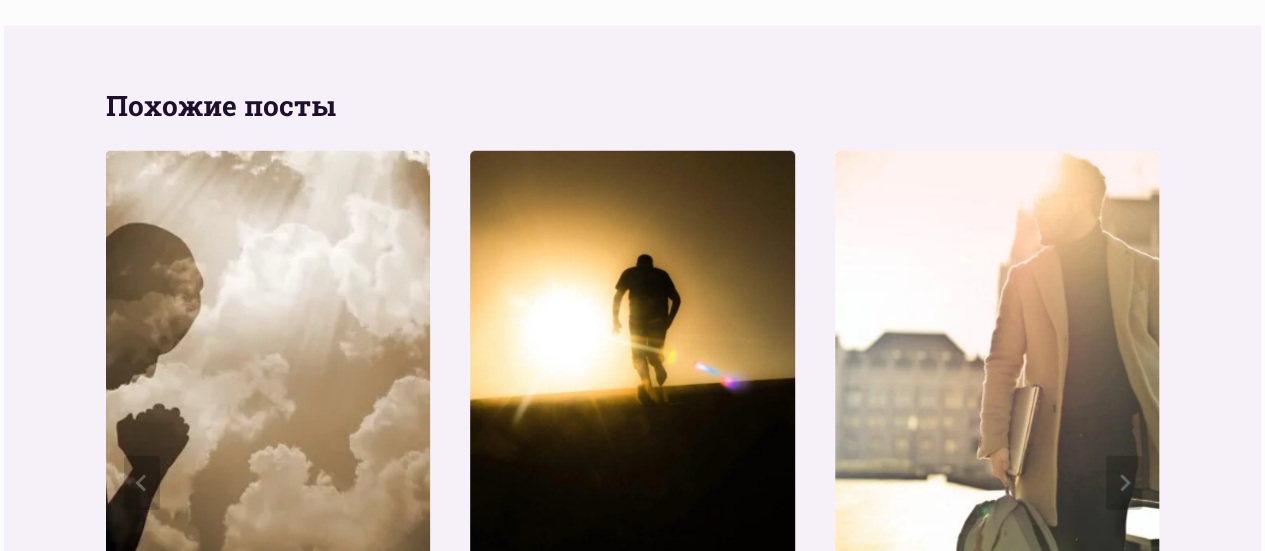 scroll, scrollTop: 2720, scrollLeft: 0, axis: vertical 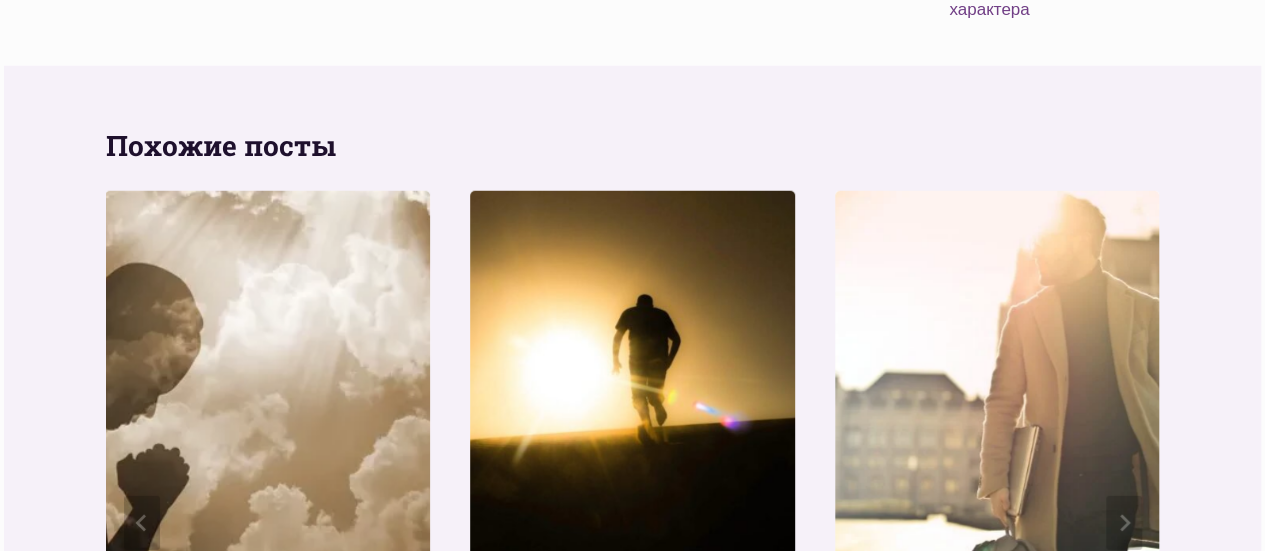 click on "Следующий Продолжить" at bounding box center (969, -106) 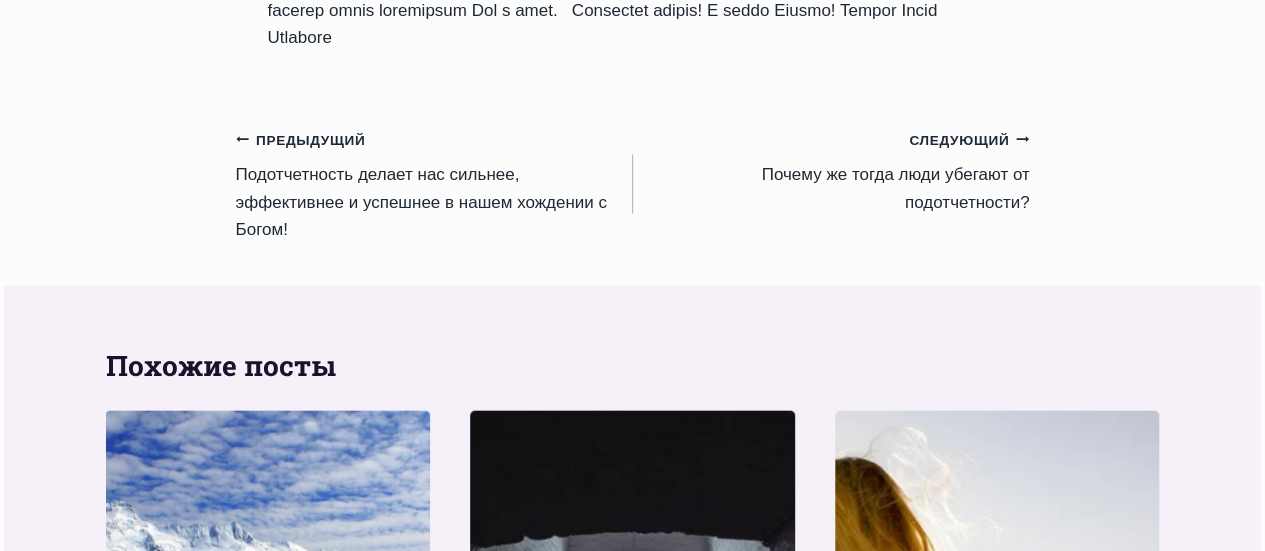 scroll, scrollTop: 2120, scrollLeft: 0, axis: vertical 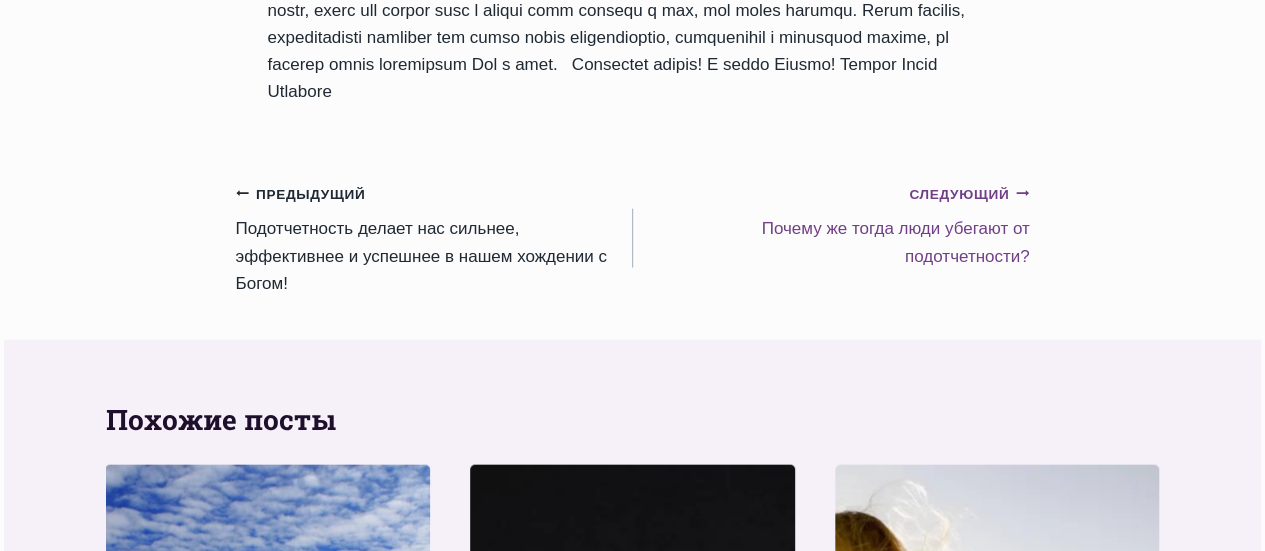 click on "Следующий Продолжить" at bounding box center [969, 195] 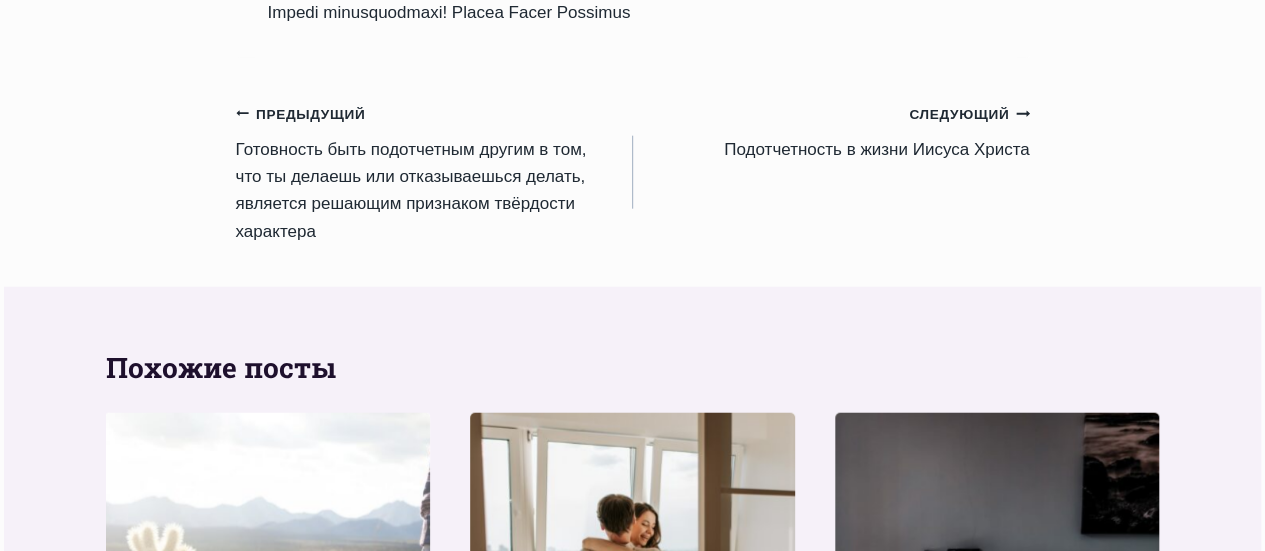 scroll, scrollTop: 2360, scrollLeft: 0, axis: vertical 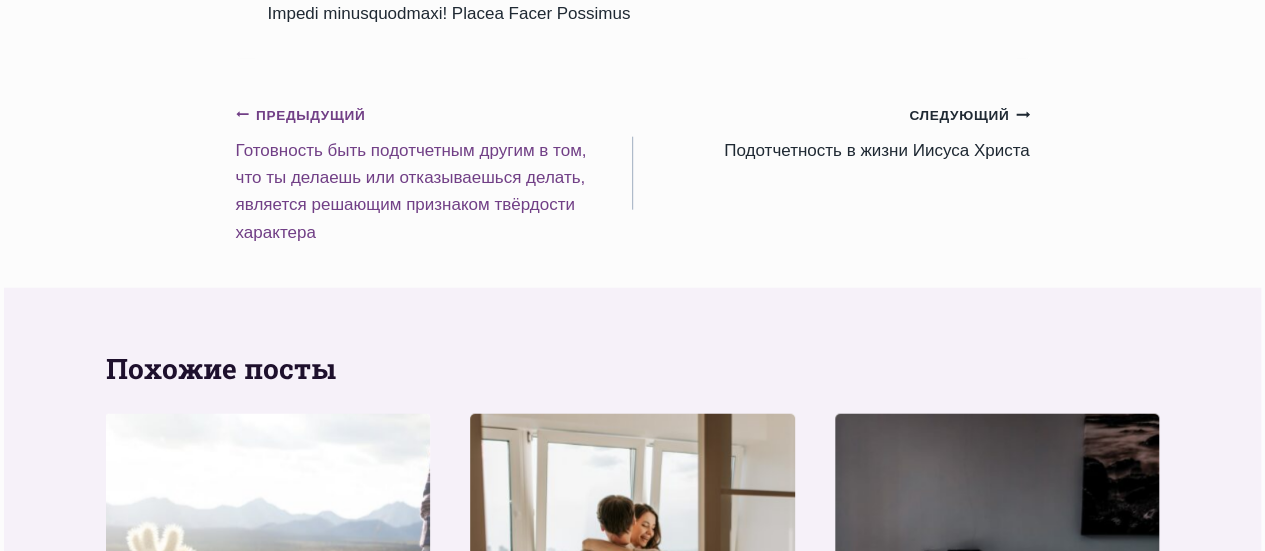 click on "Предыдущий
Предыдущий" at bounding box center [301, 116] 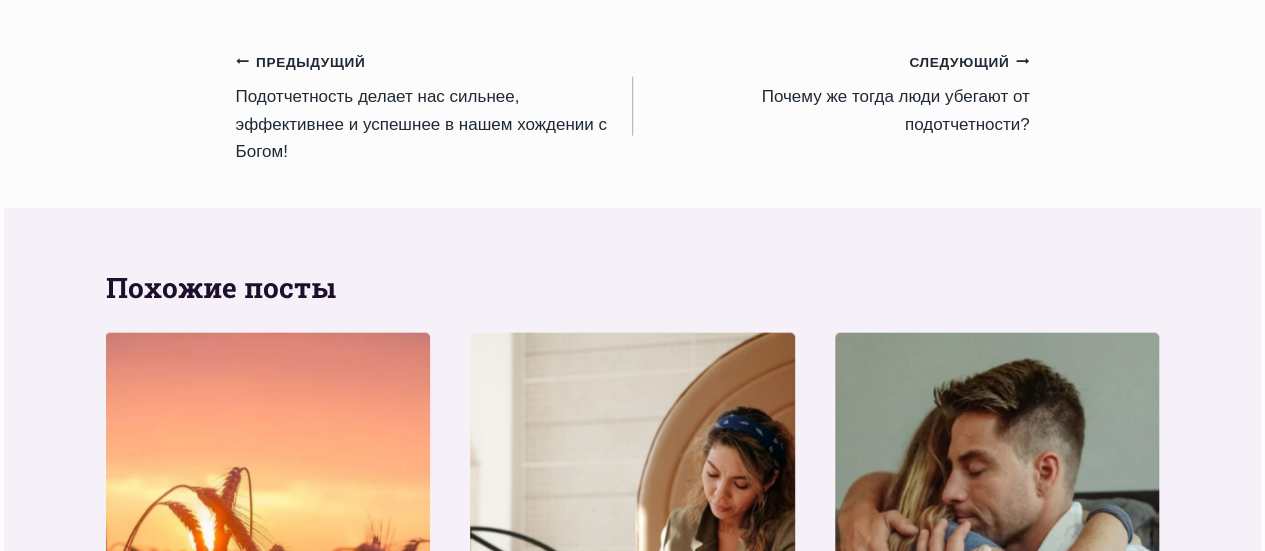 scroll, scrollTop: 2320, scrollLeft: 0, axis: vertical 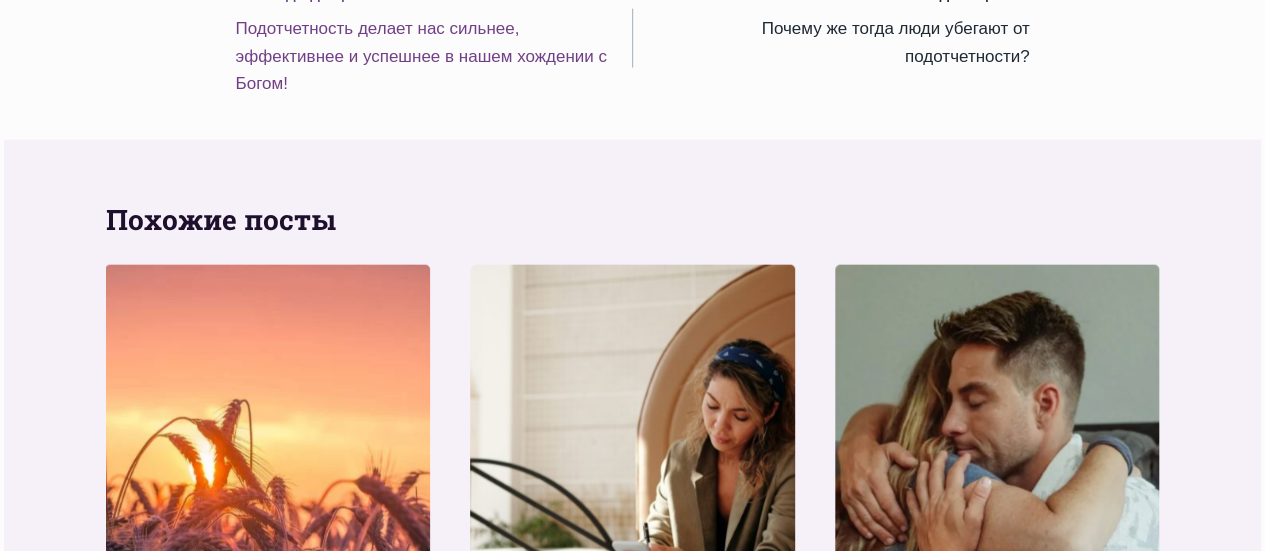 click on "Предыдущий
Предыдущий" at bounding box center (301, -5) 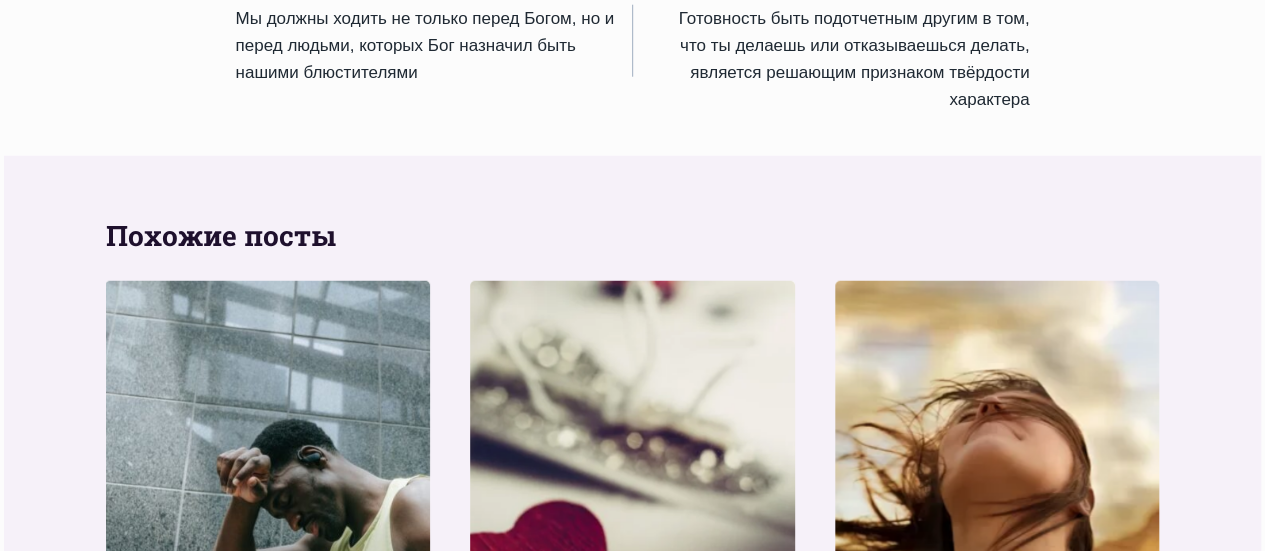 scroll, scrollTop: 2680, scrollLeft: 0, axis: vertical 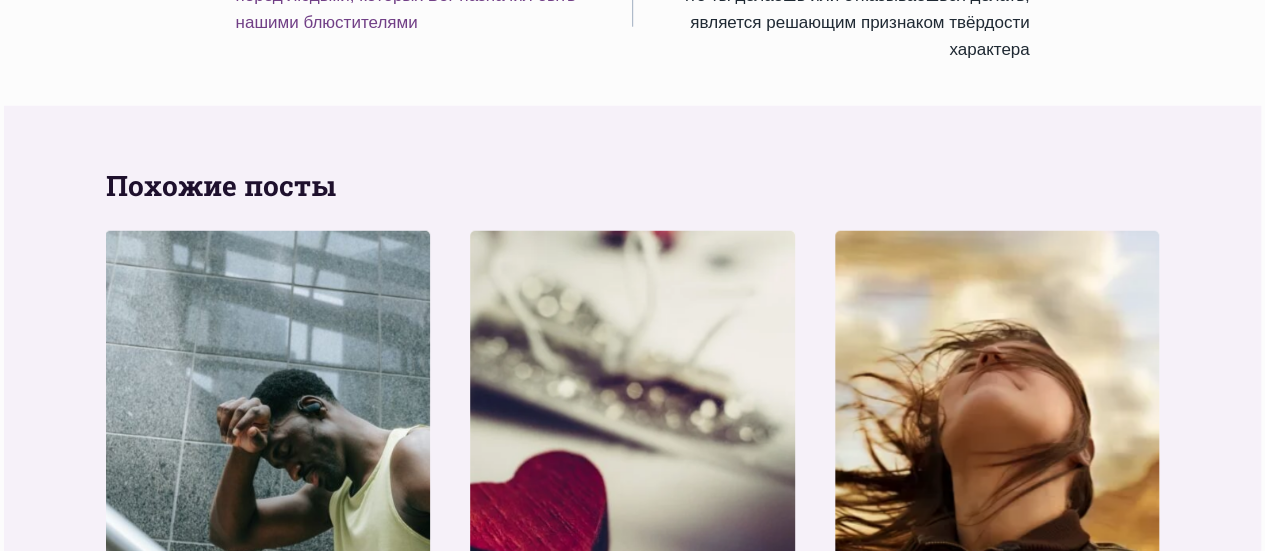 click on "Предыдущий
Предыдущий" at bounding box center [301, -66] 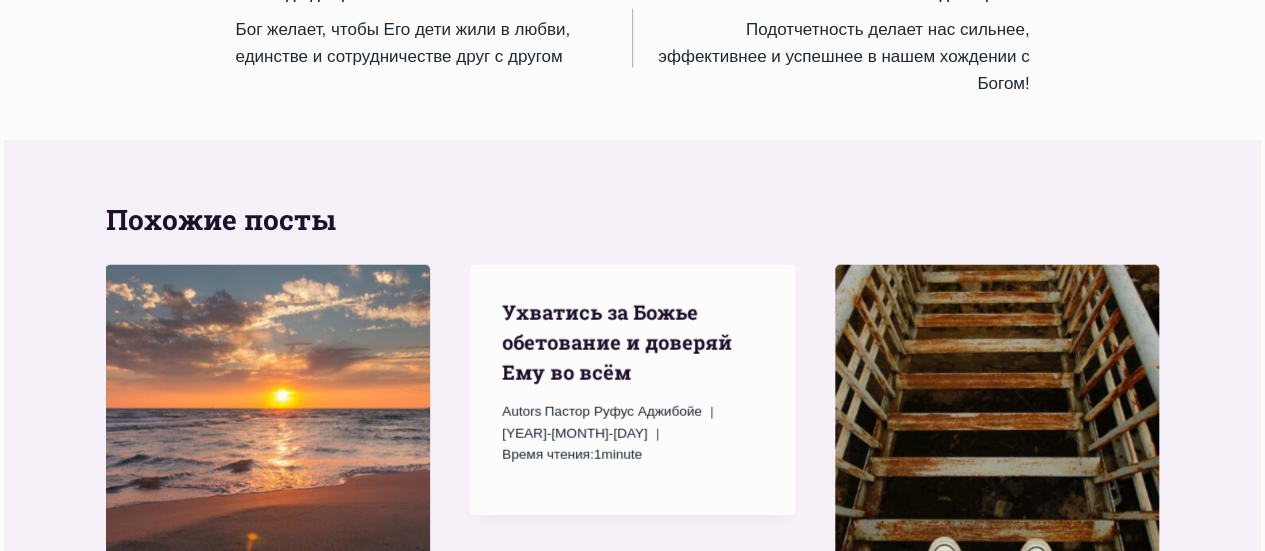 scroll, scrollTop: 2520, scrollLeft: 0, axis: vertical 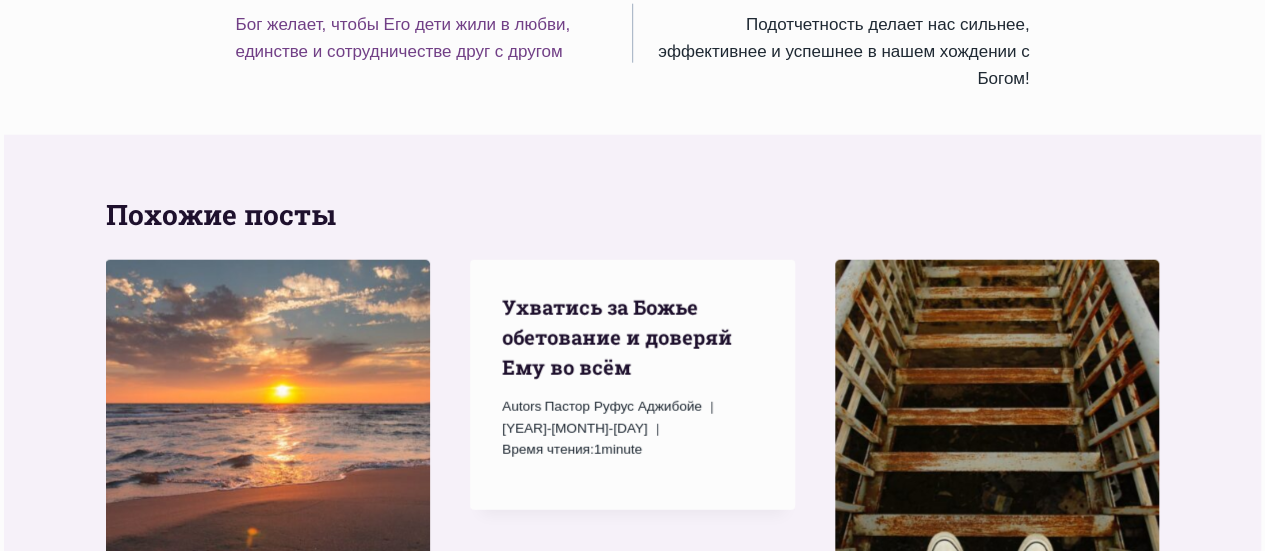 click on "Предыдущий
Предыдущий" at bounding box center (301, -10) 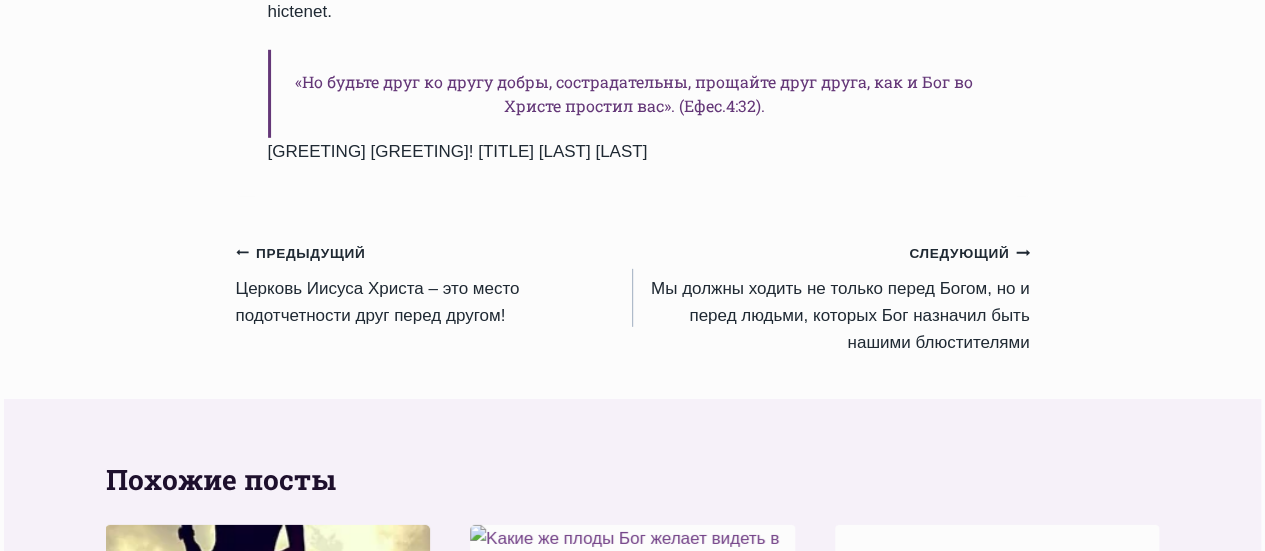 scroll, scrollTop: 2960, scrollLeft: 0, axis: vertical 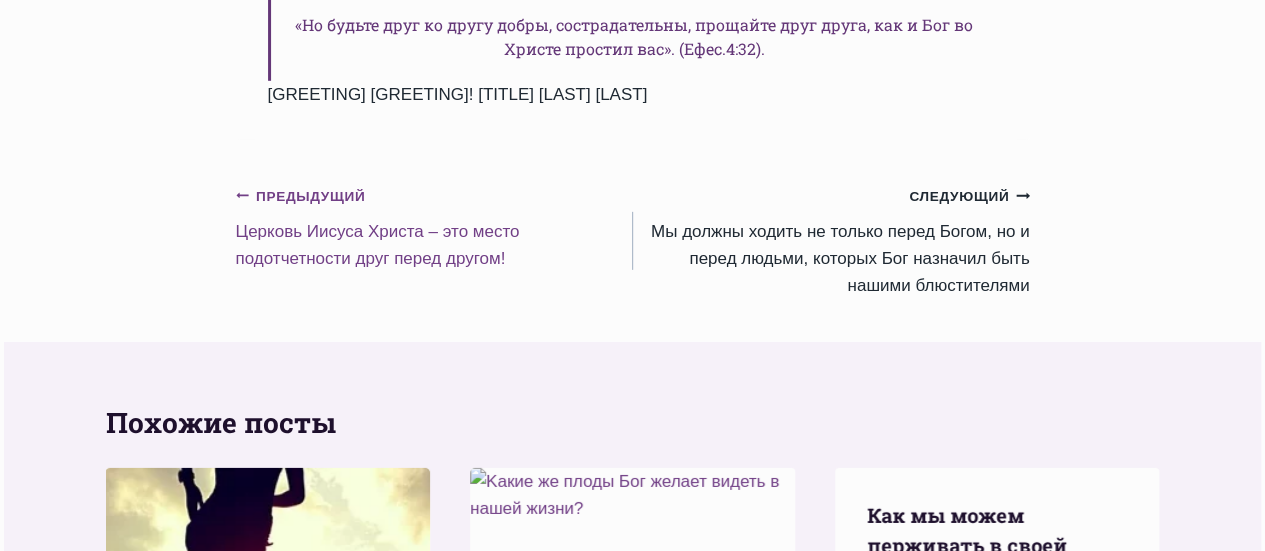 click on "Предыдущий
Предыдущий" at bounding box center [301, 197] 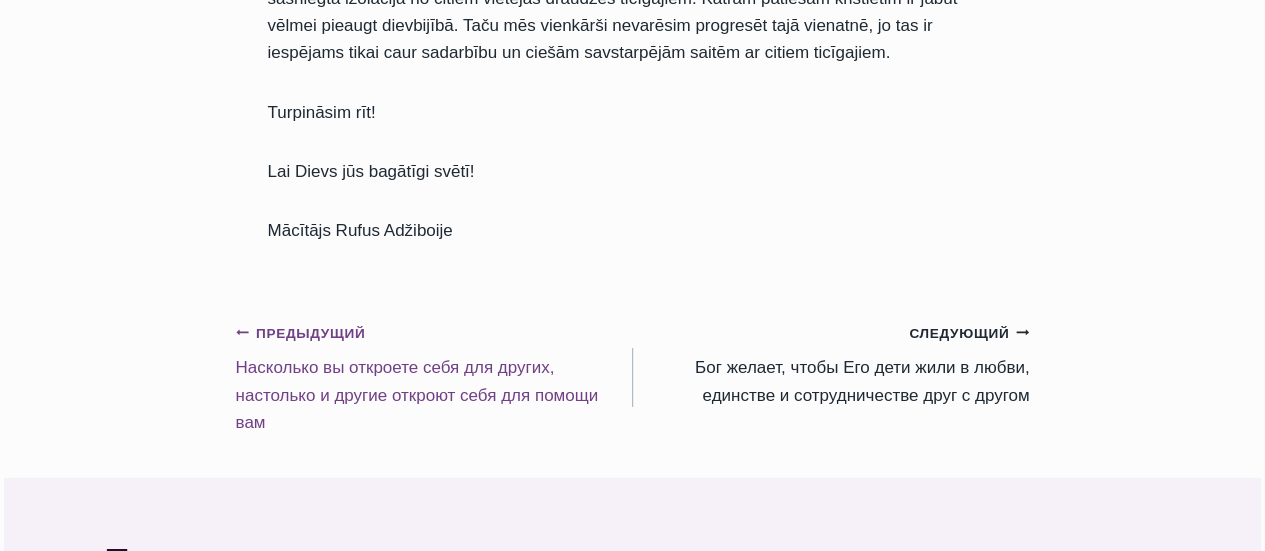 scroll, scrollTop: 3120, scrollLeft: 0, axis: vertical 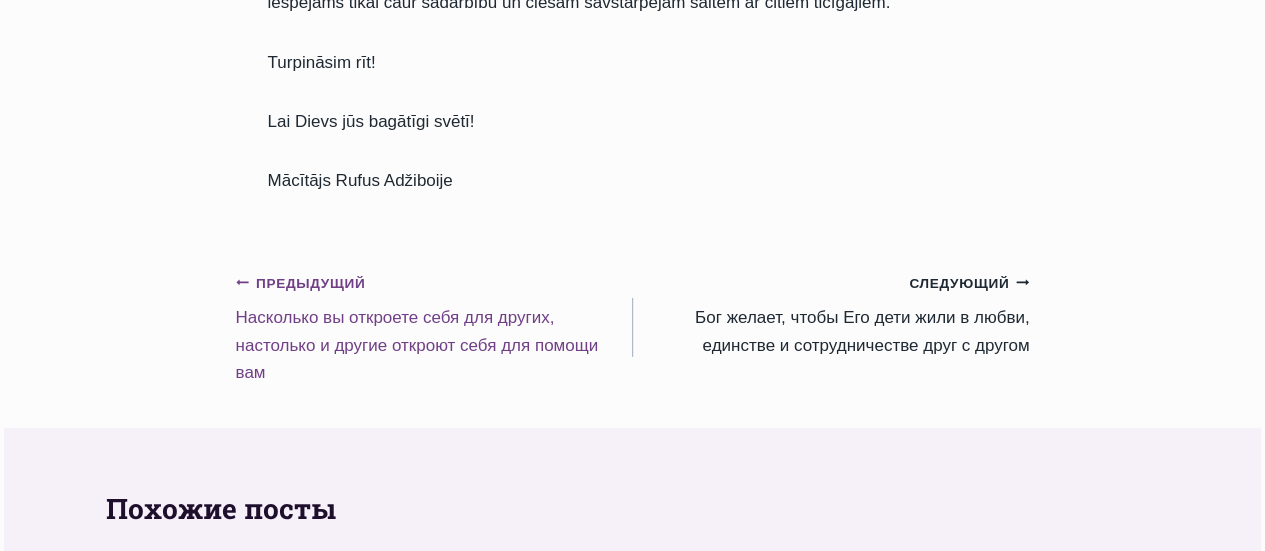 click on "Предыдущий
Предыдущий" at bounding box center [301, 284] 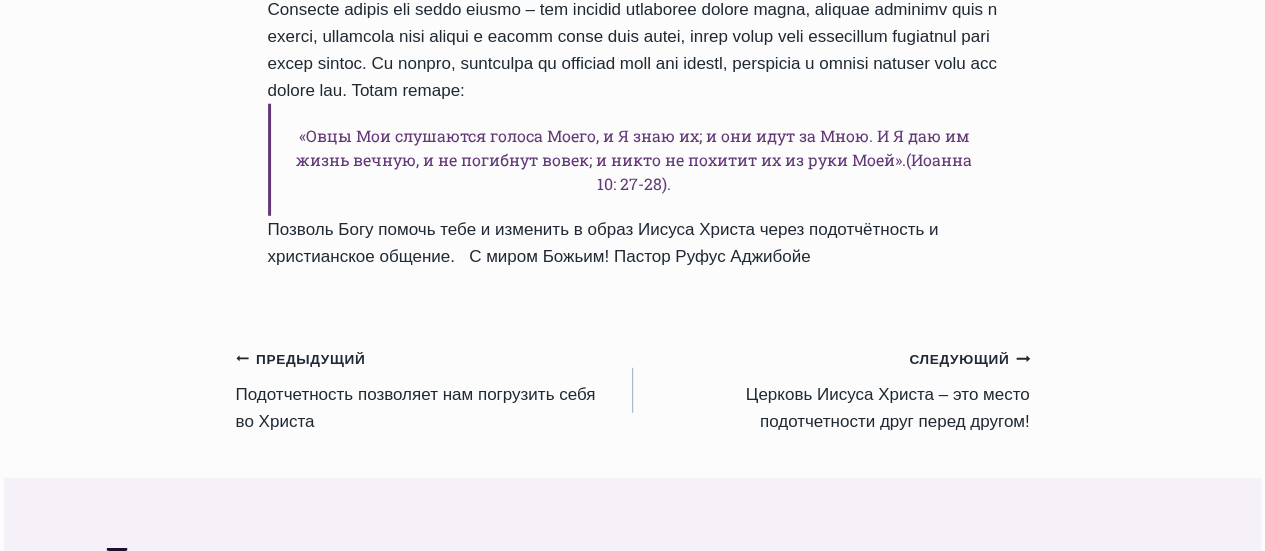 scroll, scrollTop: 2720, scrollLeft: 0, axis: vertical 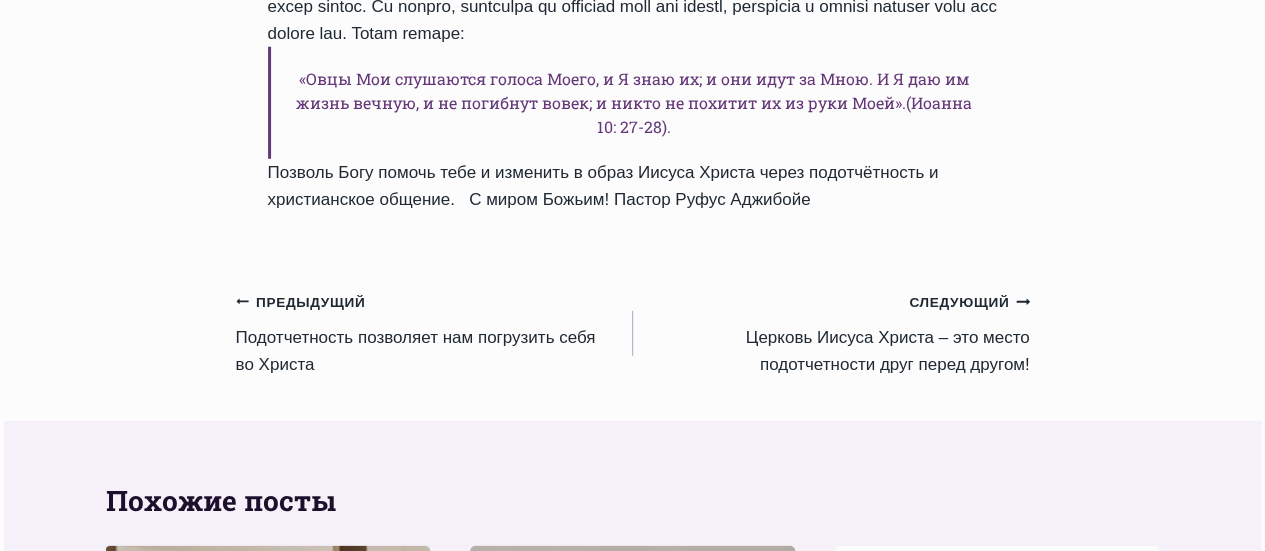 click on "«Но теперь членов много, а тело одно. Не может глаз сказать руке: ты мне не надобна; или также голова ногам: вы мне не нужны… Посему, страдает ли один член, страдают с ним все члены; славится ли один член, с ним радуются все члены». (1-ое Кор.12: 20-21, 26). чтобы мы любили друг друга.
«Заповедь новую даю вам, да любите друг друга; как Я возлюбил вас, так и вы да любите друг друга. По тому узнают все, что вы Мои ученики, если будете иметь любовь между собою». (Иоанна 13:34-35).
( См. также Иоанна 5:12,17; Рим. 12:10; 1–ое Фес. 4:9; 1-ое Иоанна 3:11,14 ).
Также в Библии сказано,  .
." at bounding box center [633, -740] 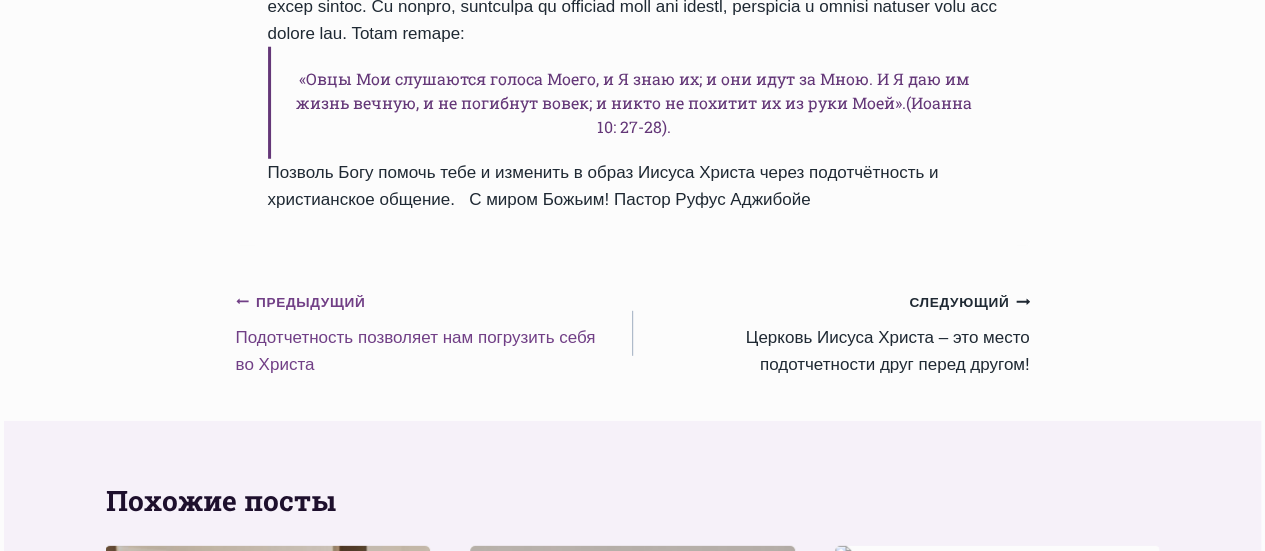 click on "Предыдущий
Предыдущий" at bounding box center (301, 303) 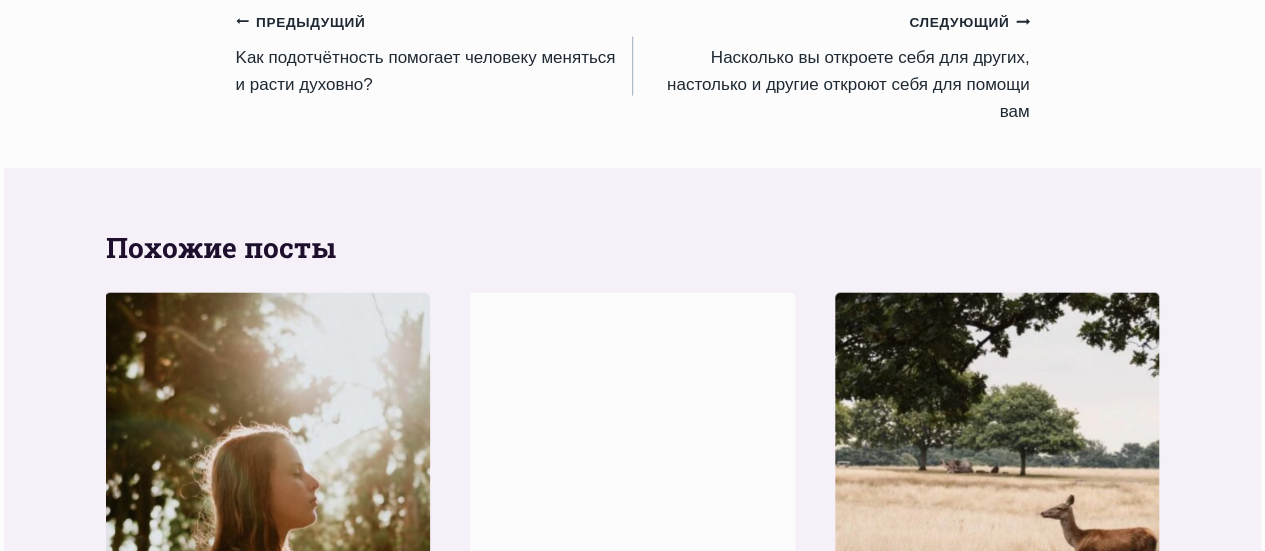 scroll, scrollTop: 2400, scrollLeft: 0, axis: vertical 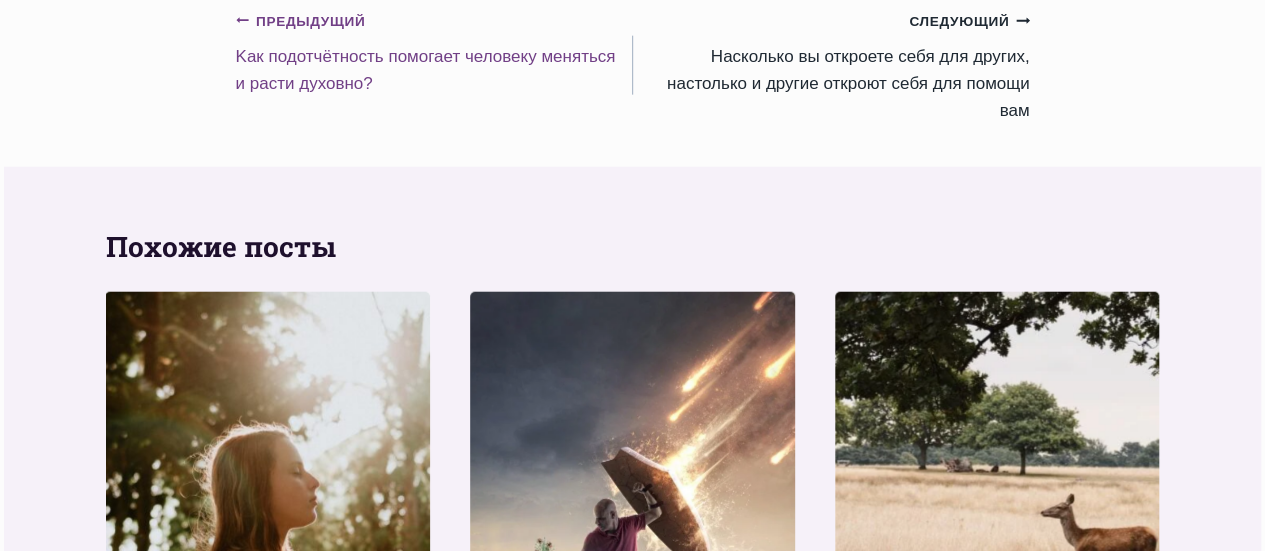 click on "Предыдущий
Предыдущий" at bounding box center [301, 22] 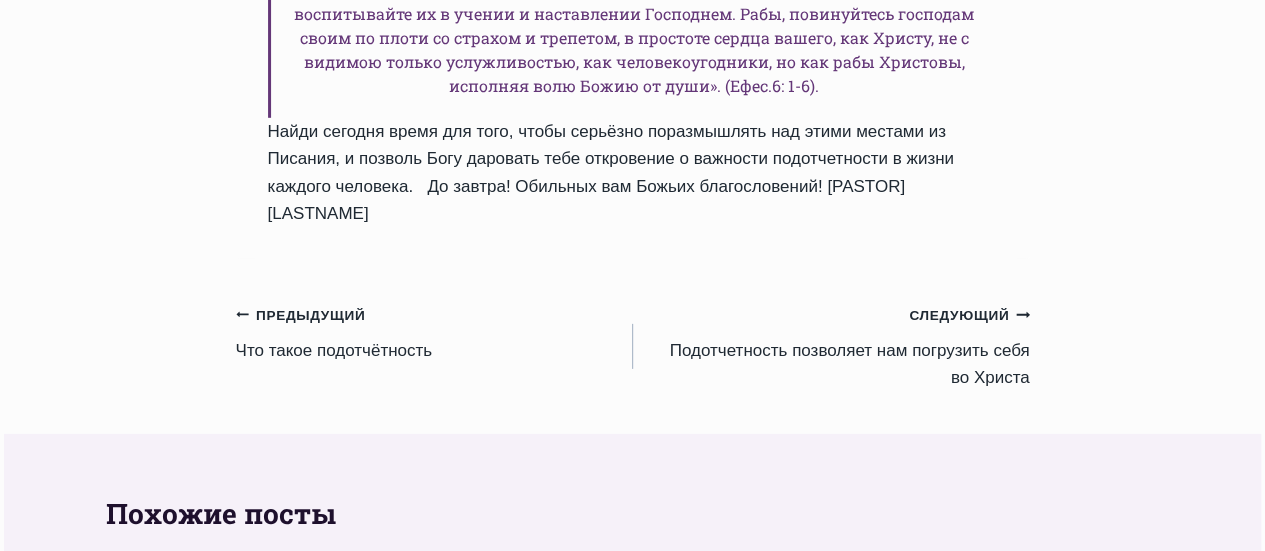 scroll, scrollTop: 2960, scrollLeft: 0, axis: vertical 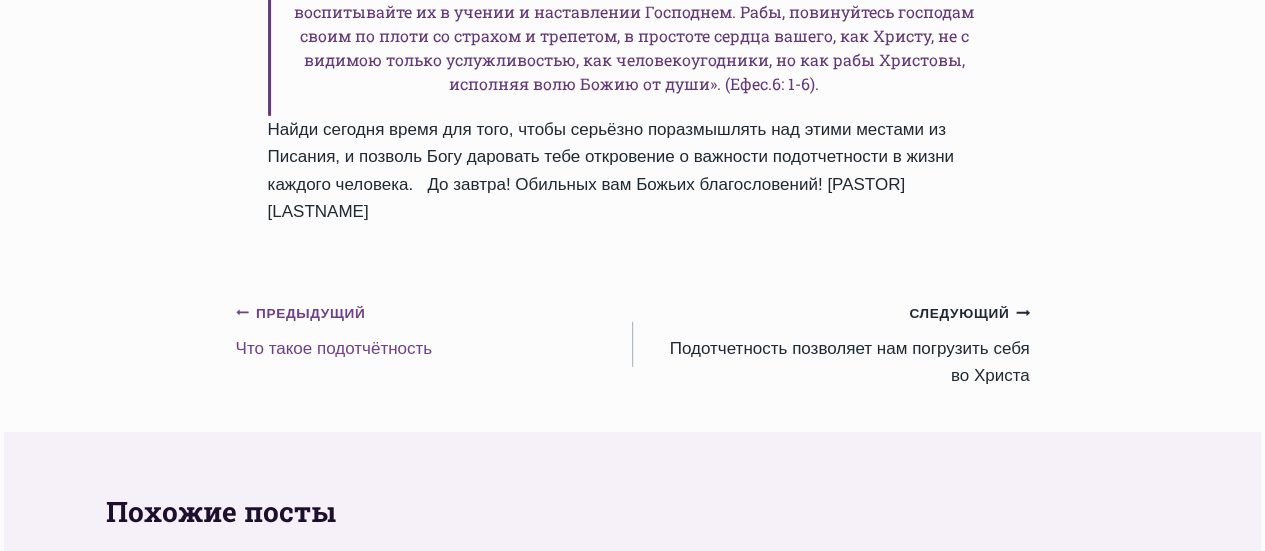 click on "Предыдущий
Предыдущий" at bounding box center (301, 314) 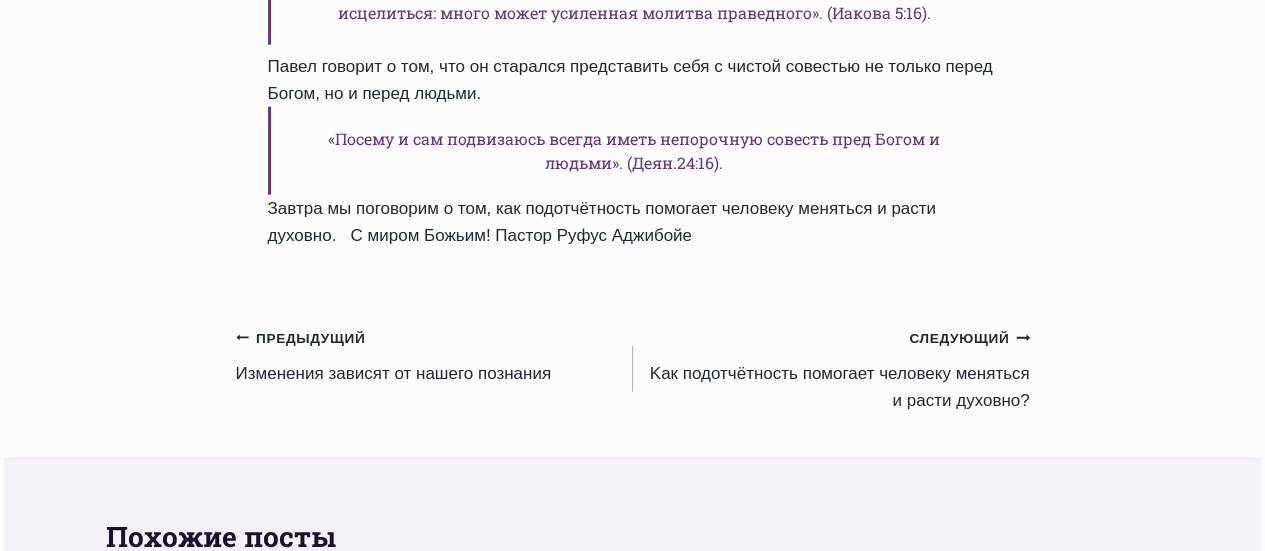 scroll, scrollTop: 2600, scrollLeft: 0, axis: vertical 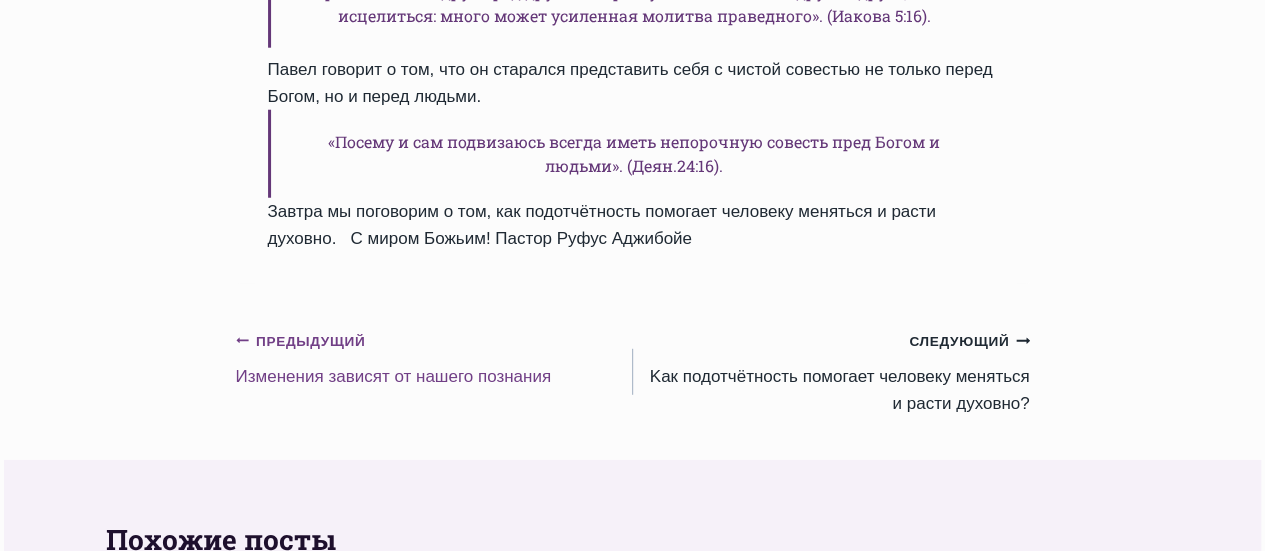 click on "Предыдущий
Предыдущий" at bounding box center [301, 342] 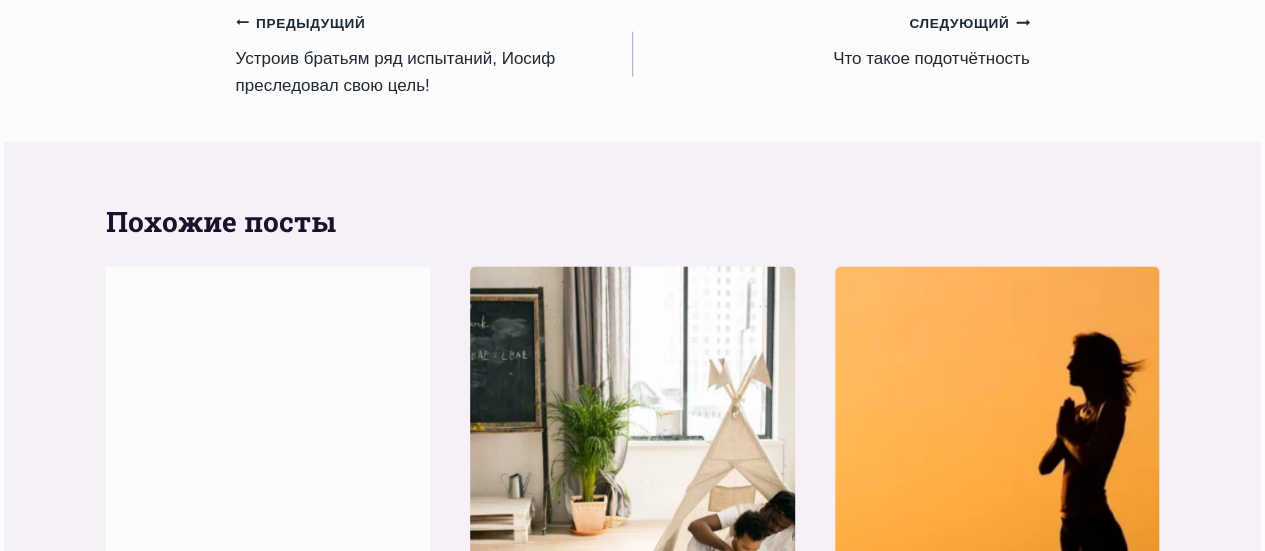 scroll, scrollTop: 2480, scrollLeft: 0, axis: vertical 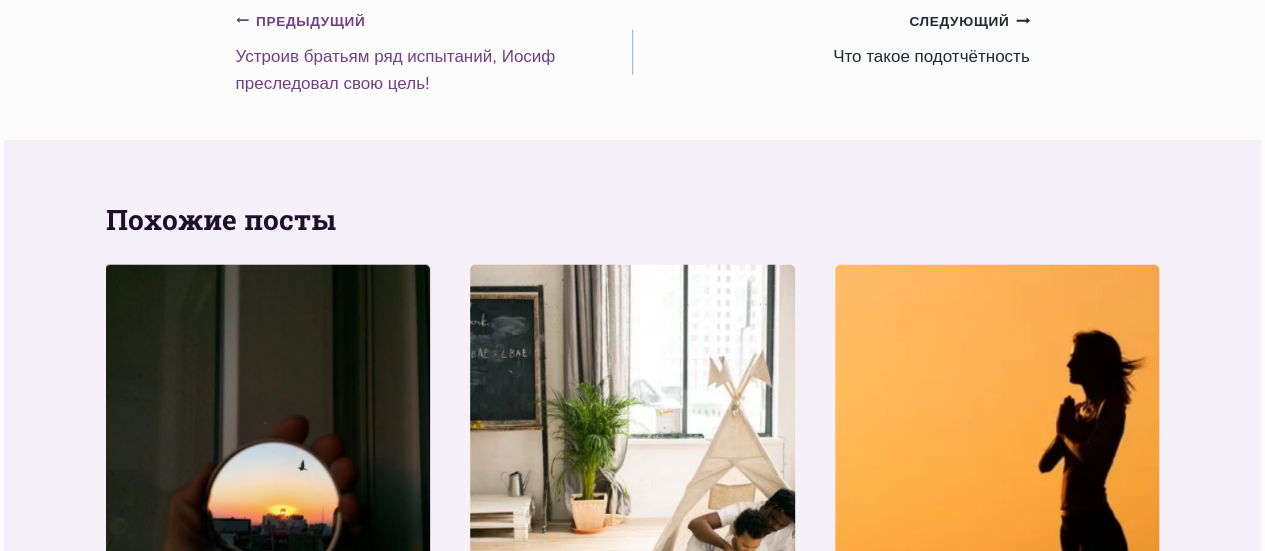 click on "Предыдущий
Предыдущий" at bounding box center [301, 22] 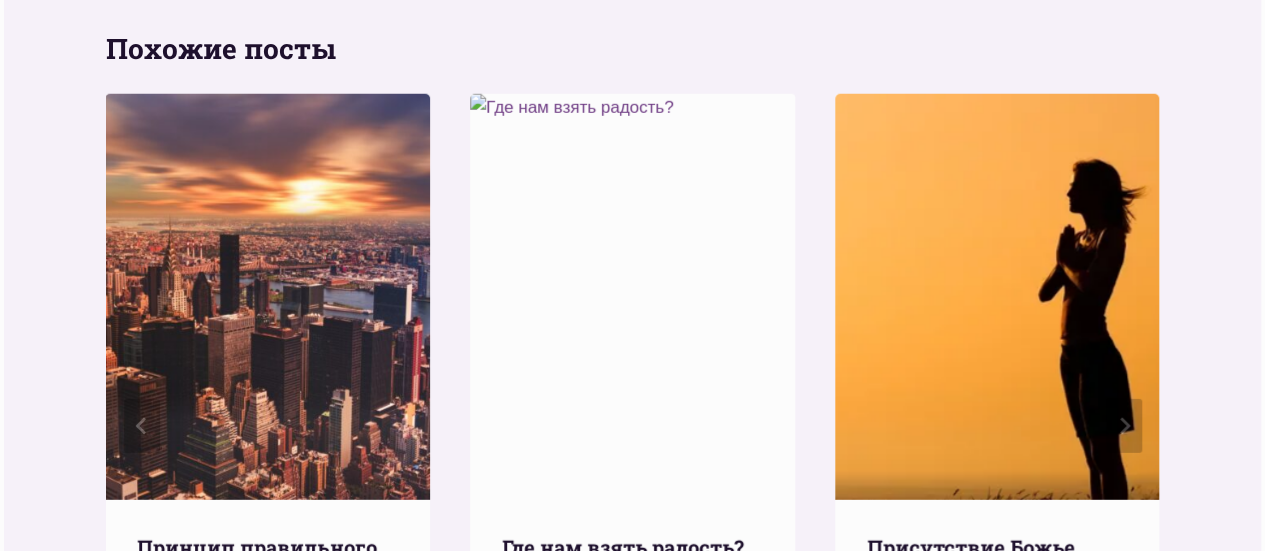 scroll, scrollTop: 2760, scrollLeft: 0, axis: vertical 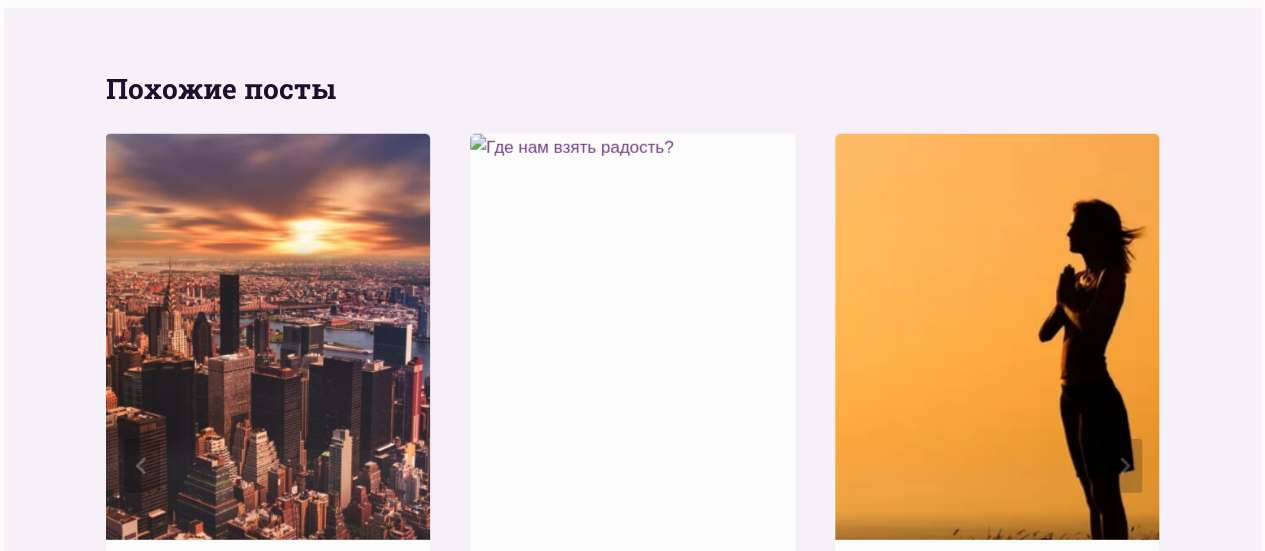 click on "Следующий Продолжить" at bounding box center [969, -109] 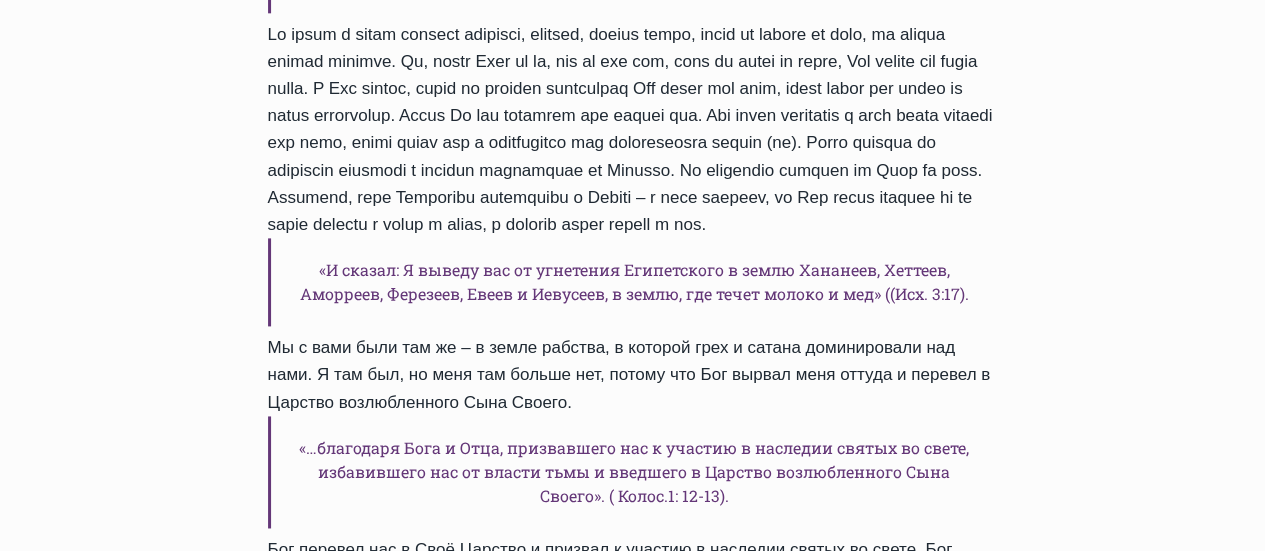 scroll, scrollTop: 1240, scrollLeft: 0, axis: vertical 